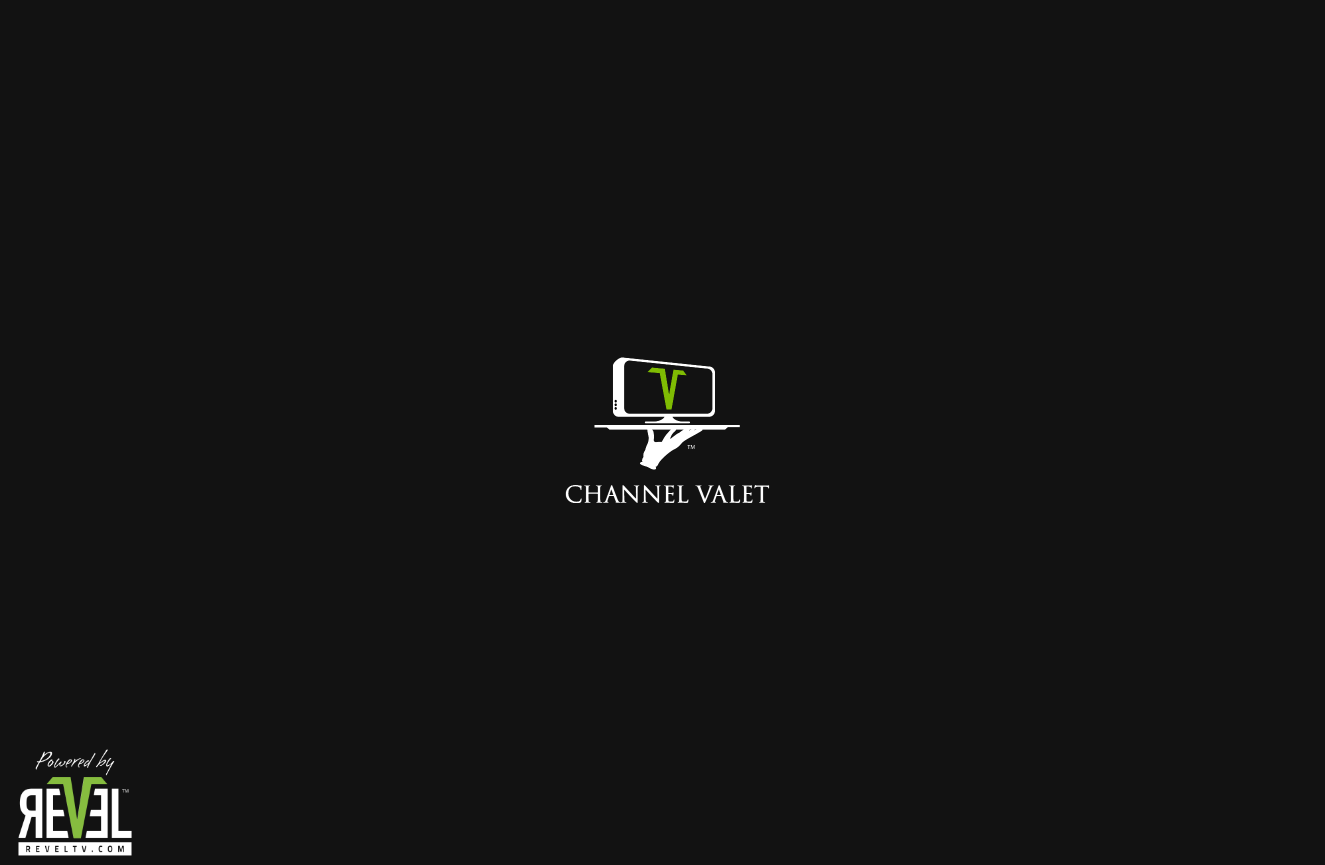 scroll, scrollTop: 0, scrollLeft: 0, axis: both 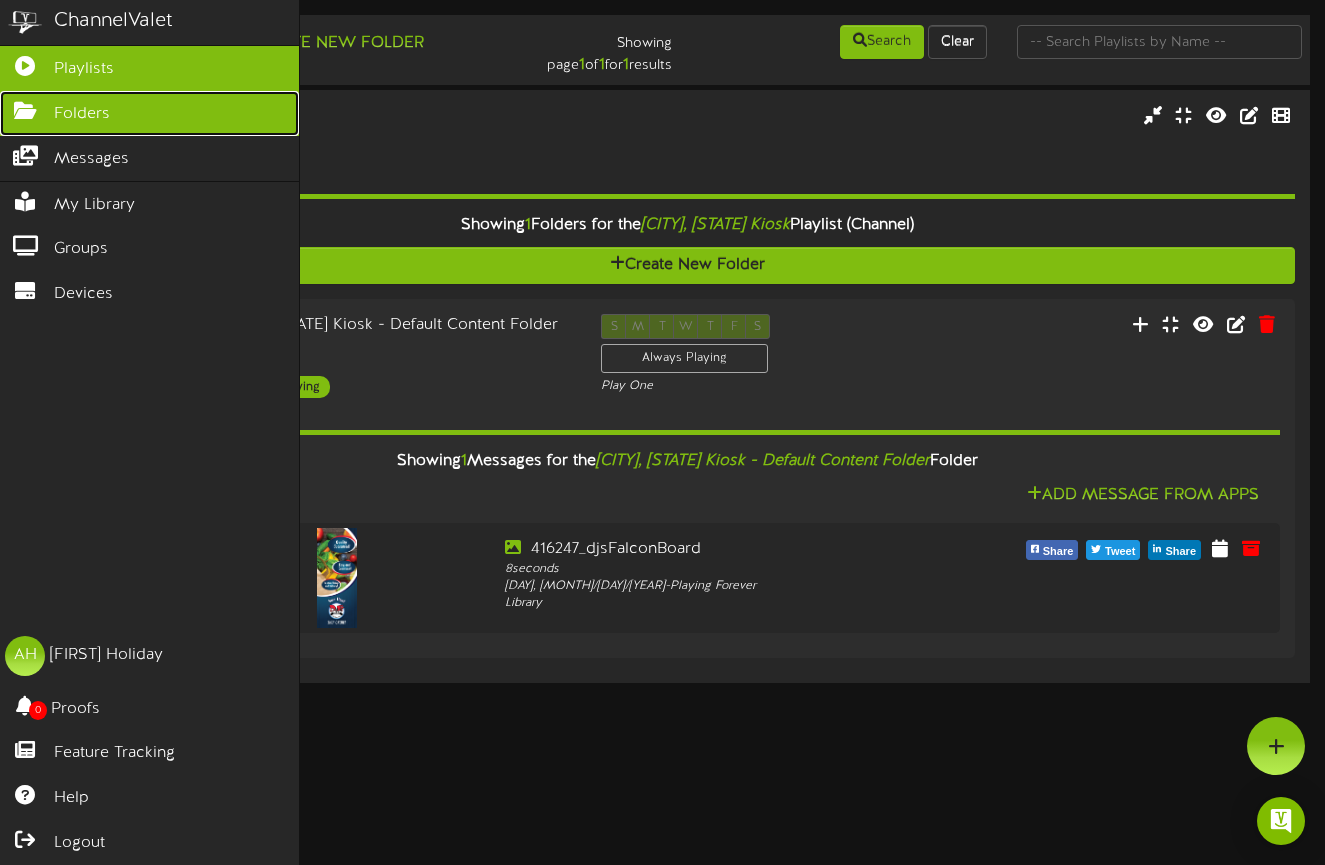 click at bounding box center [25, 108] 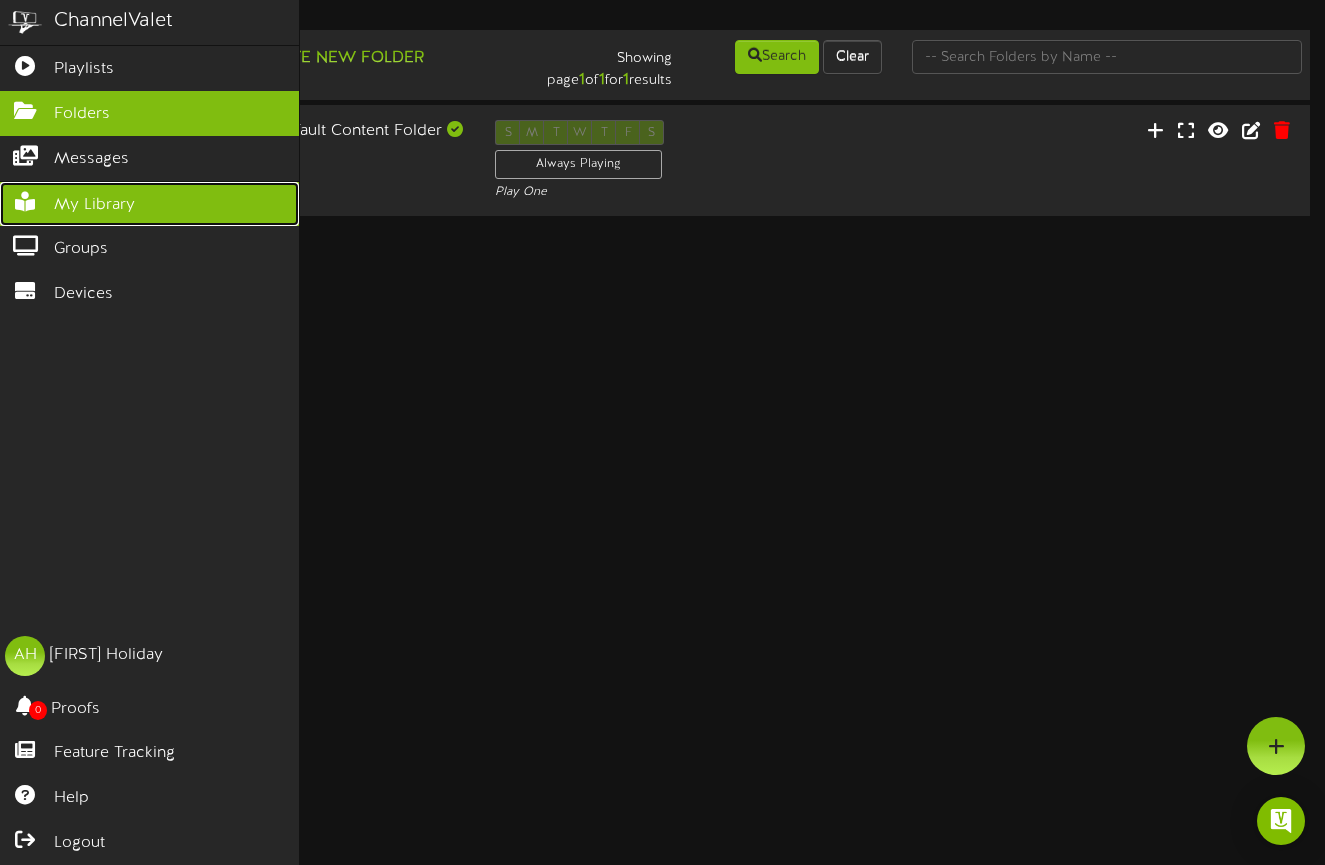 click on "My Library" at bounding box center [94, 205] 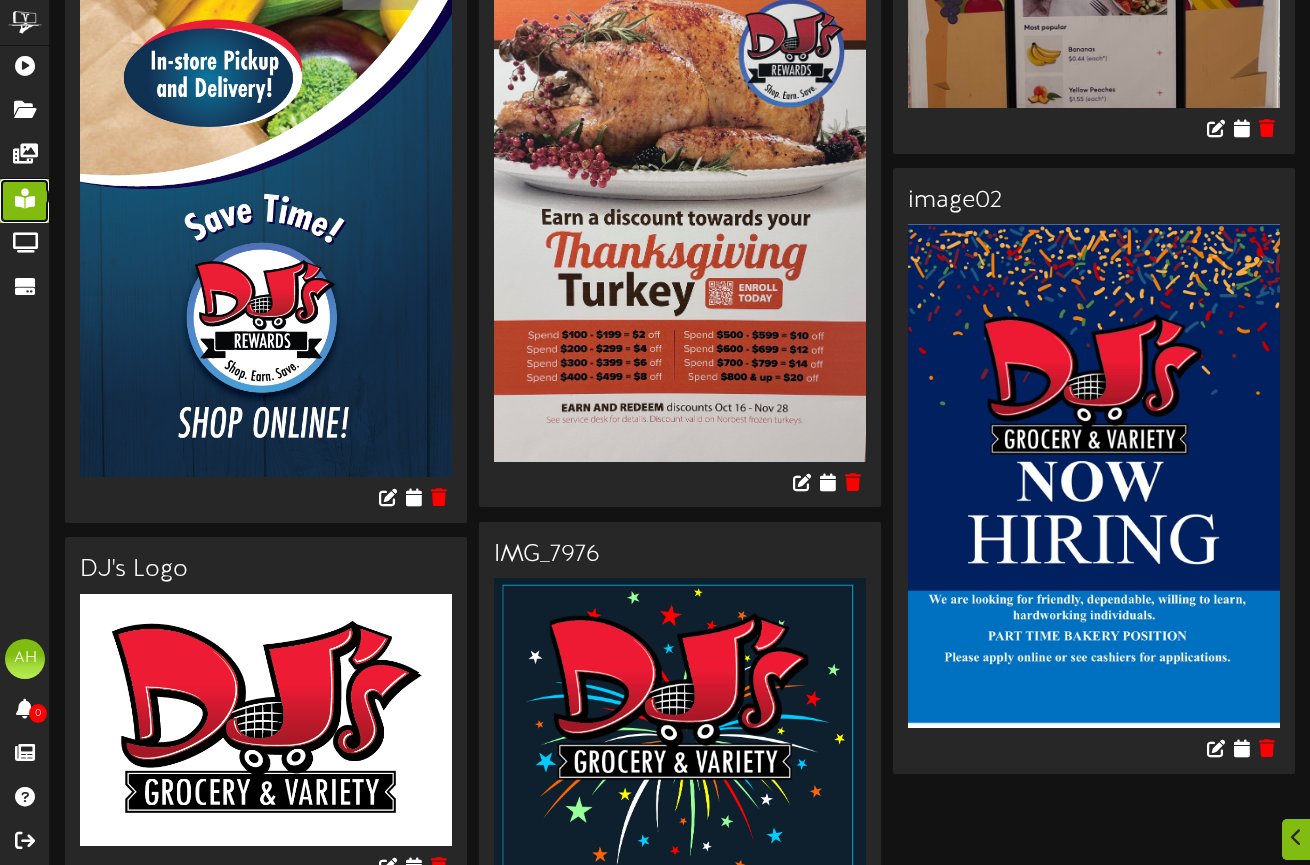 scroll, scrollTop: 773, scrollLeft: 0, axis: vertical 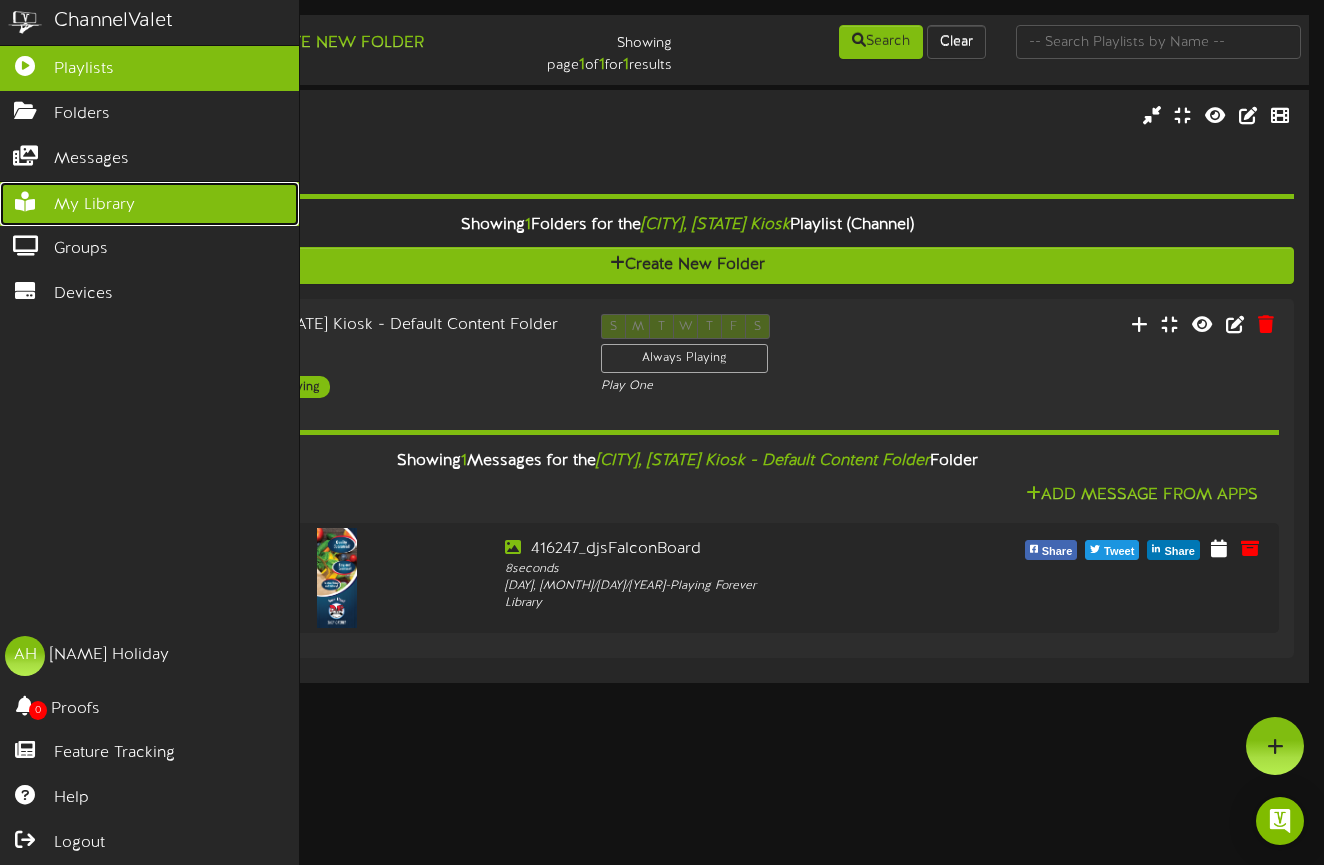 click on "My Library" at bounding box center [94, 205] 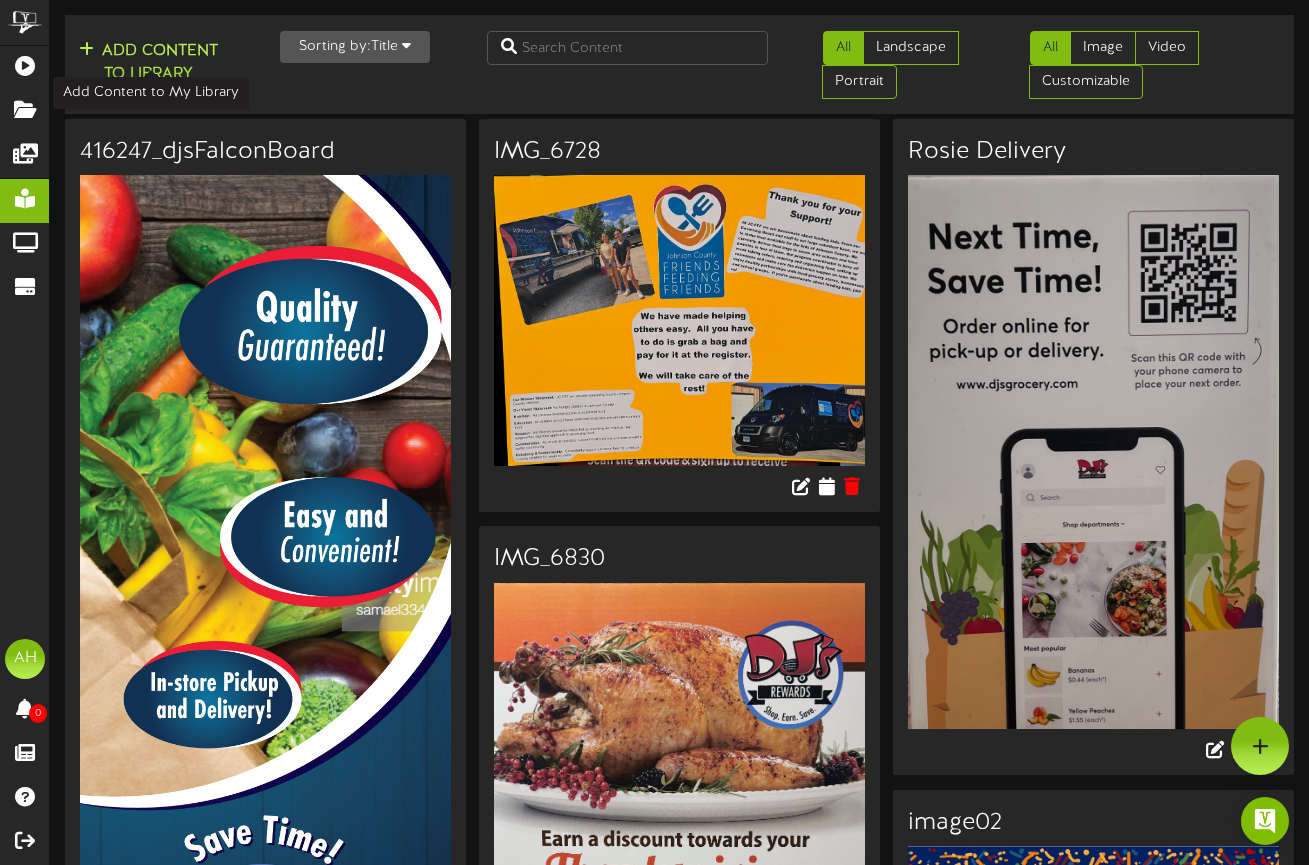 click on "Add Content to Library" at bounding box center (148, 63) 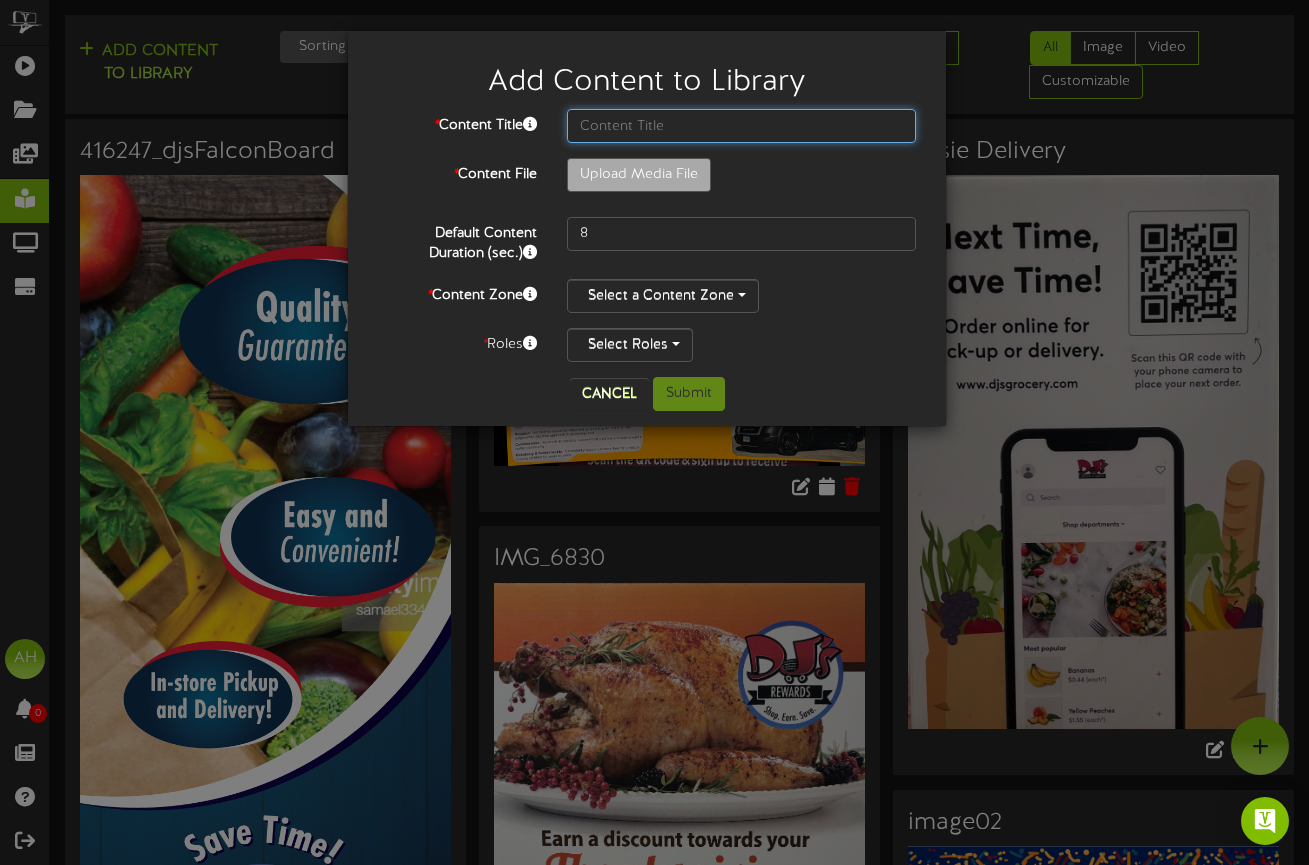 click at bounding box center [741, 126] 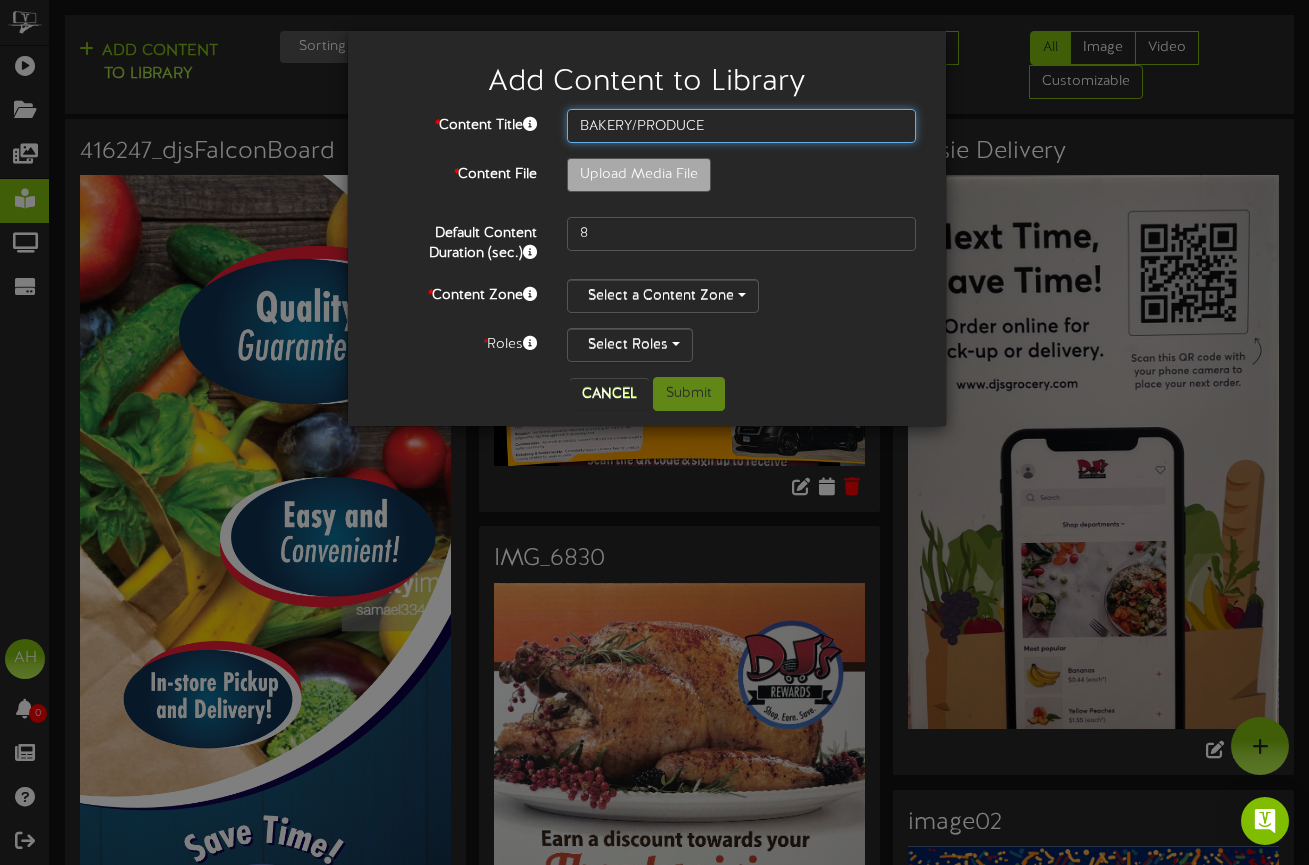 type on "BAKERY/PRODUCE" 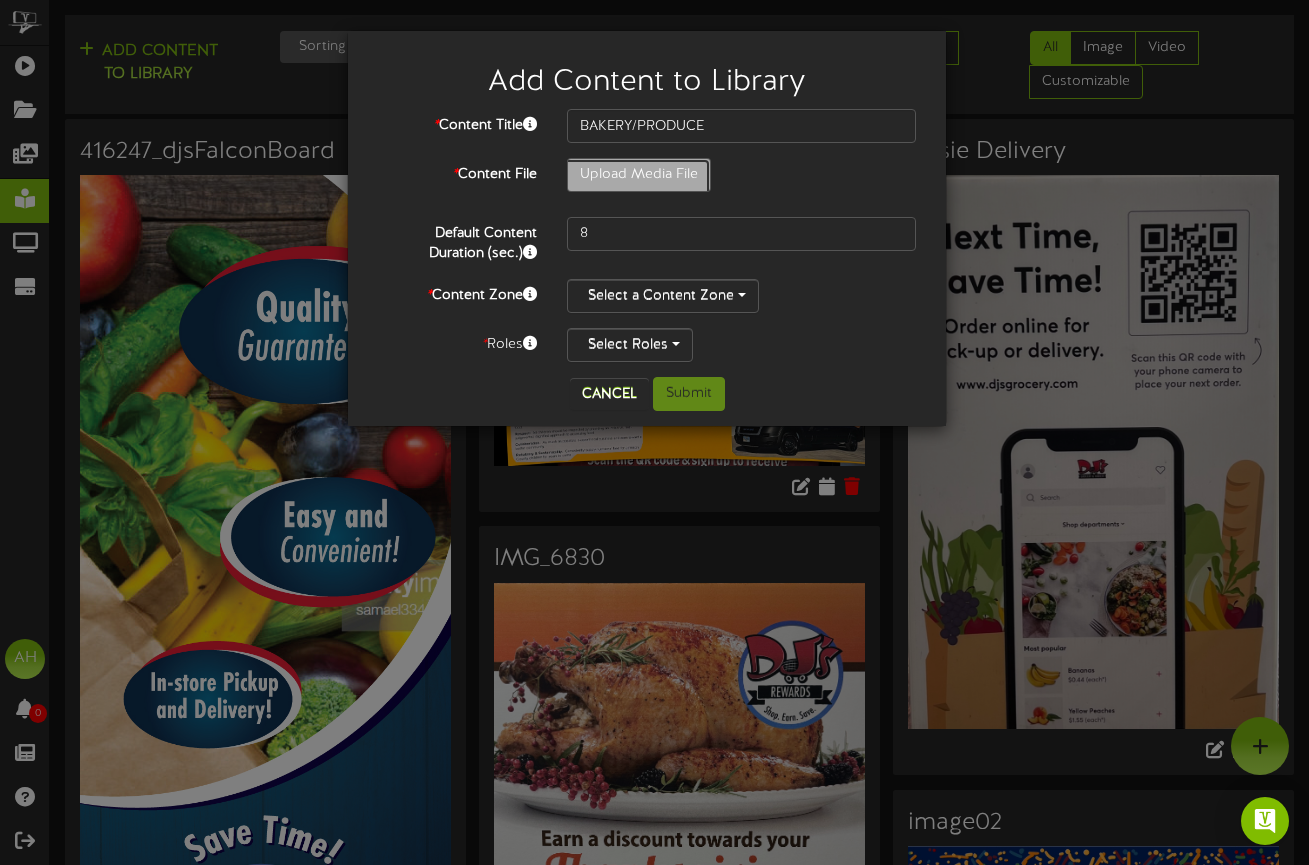 click on "Upload Media File" at bounding box center [-378, 230] 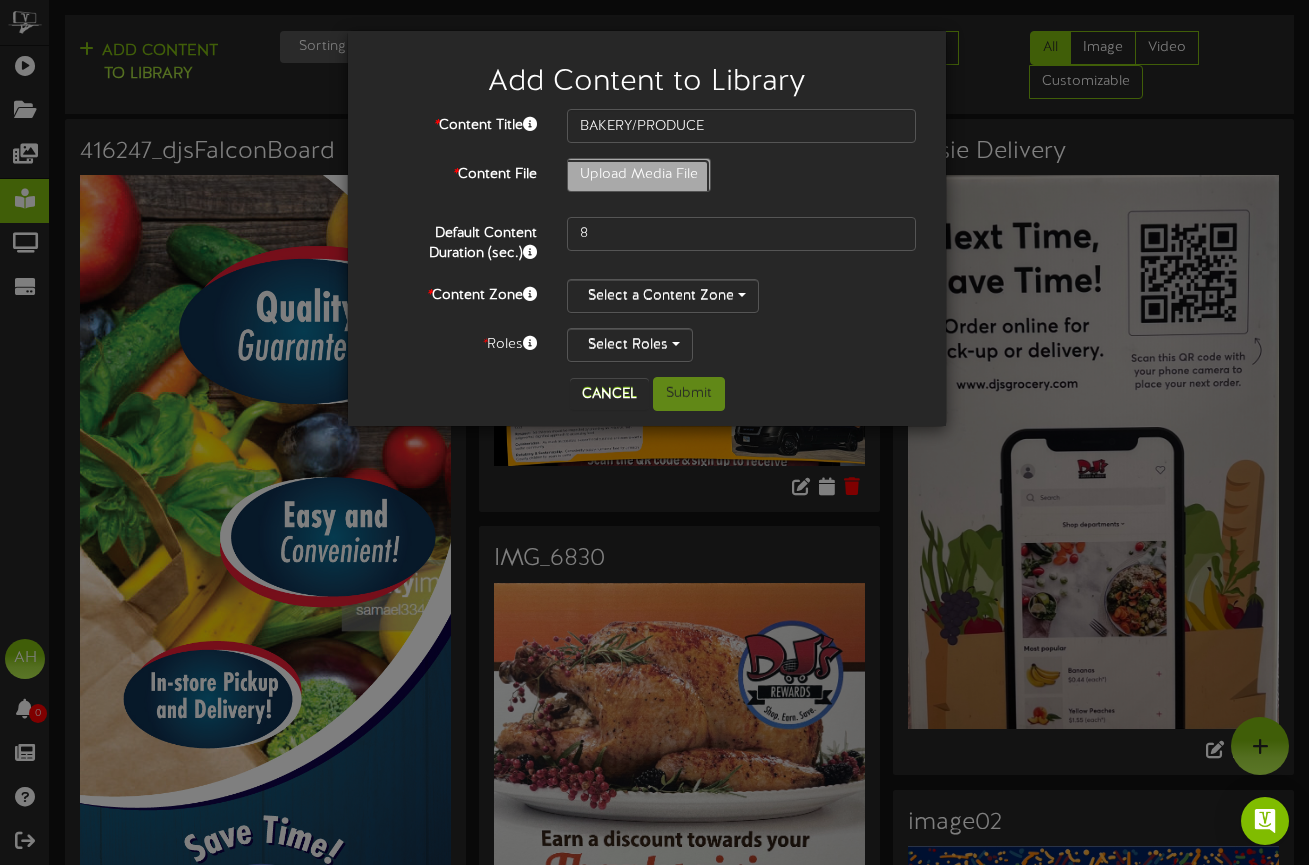 type on "**********" 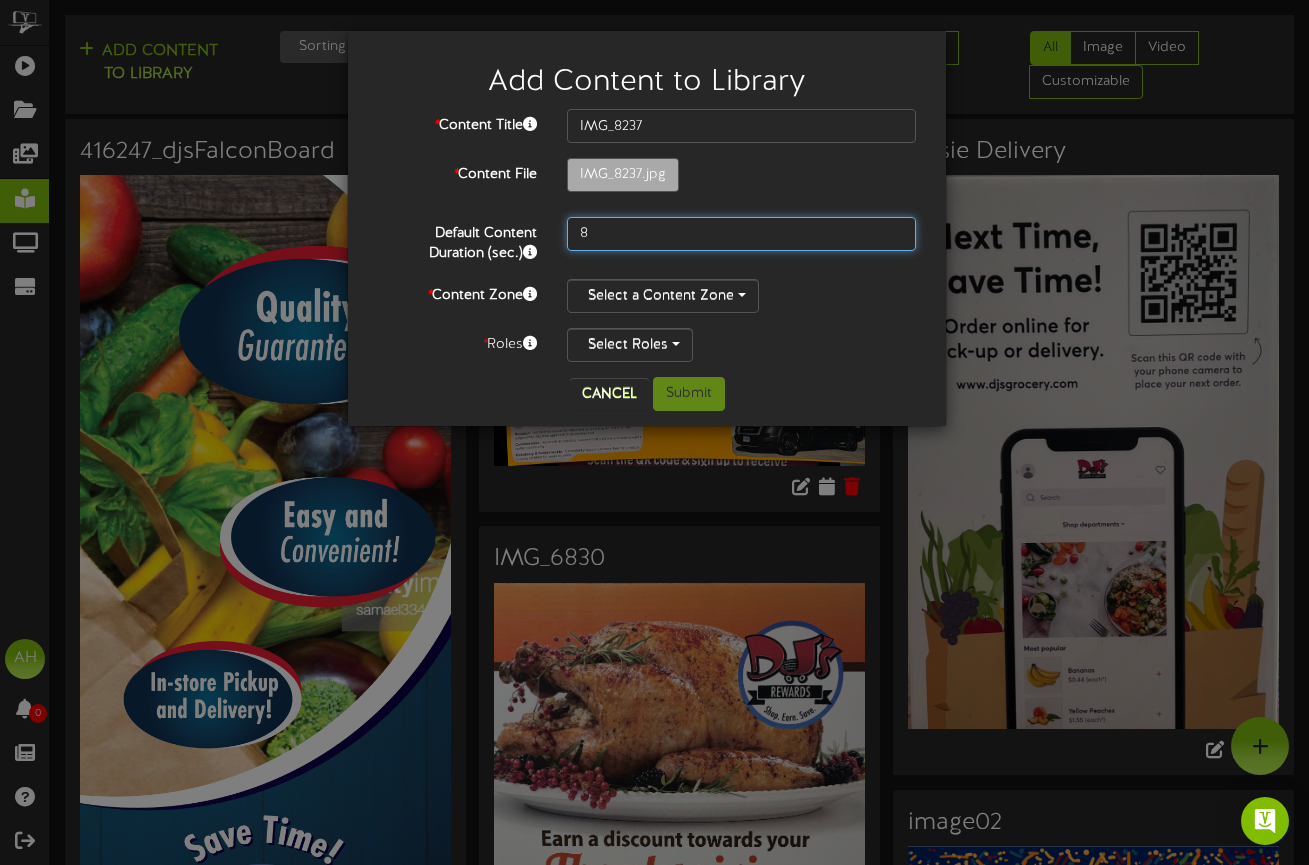 click on "8" at bounding box center (741, 234) 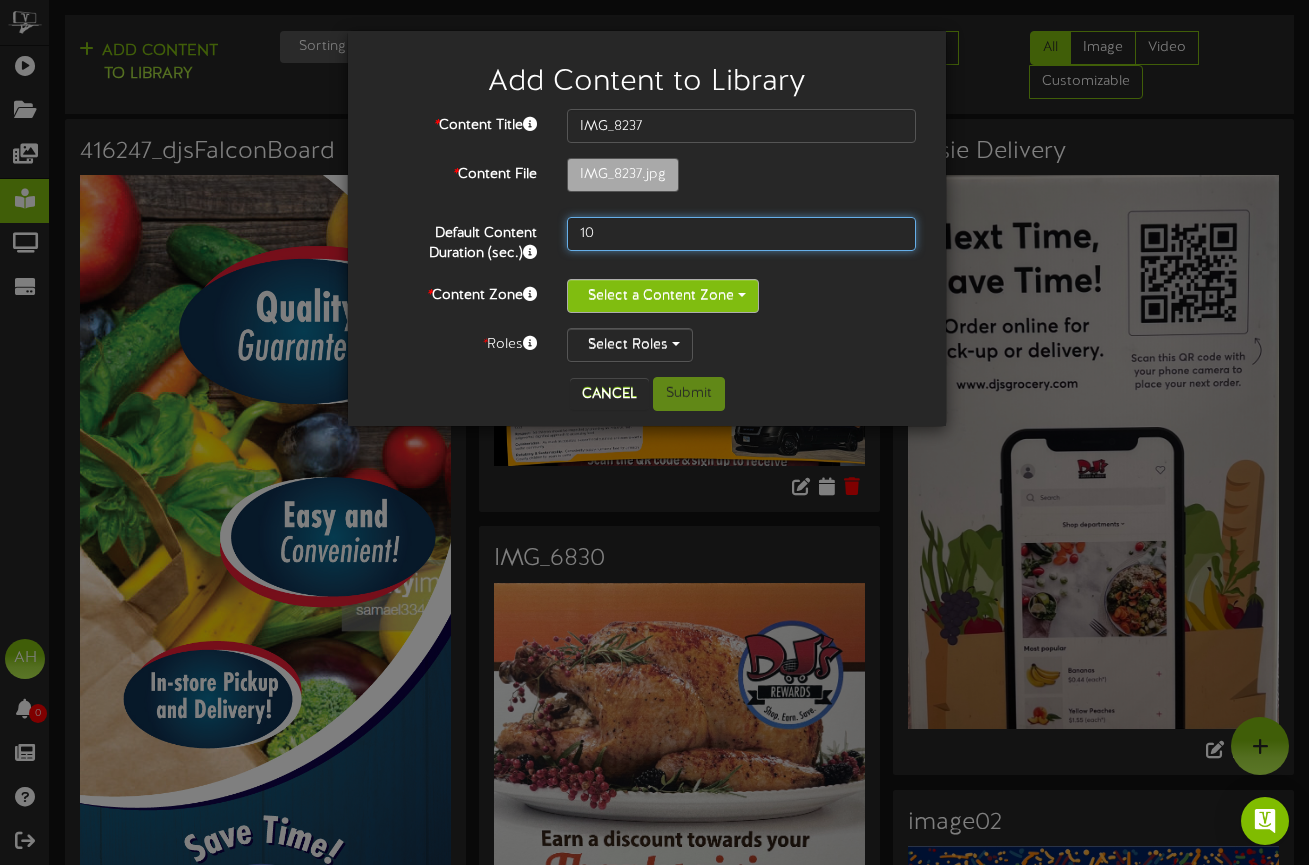 type on "10" 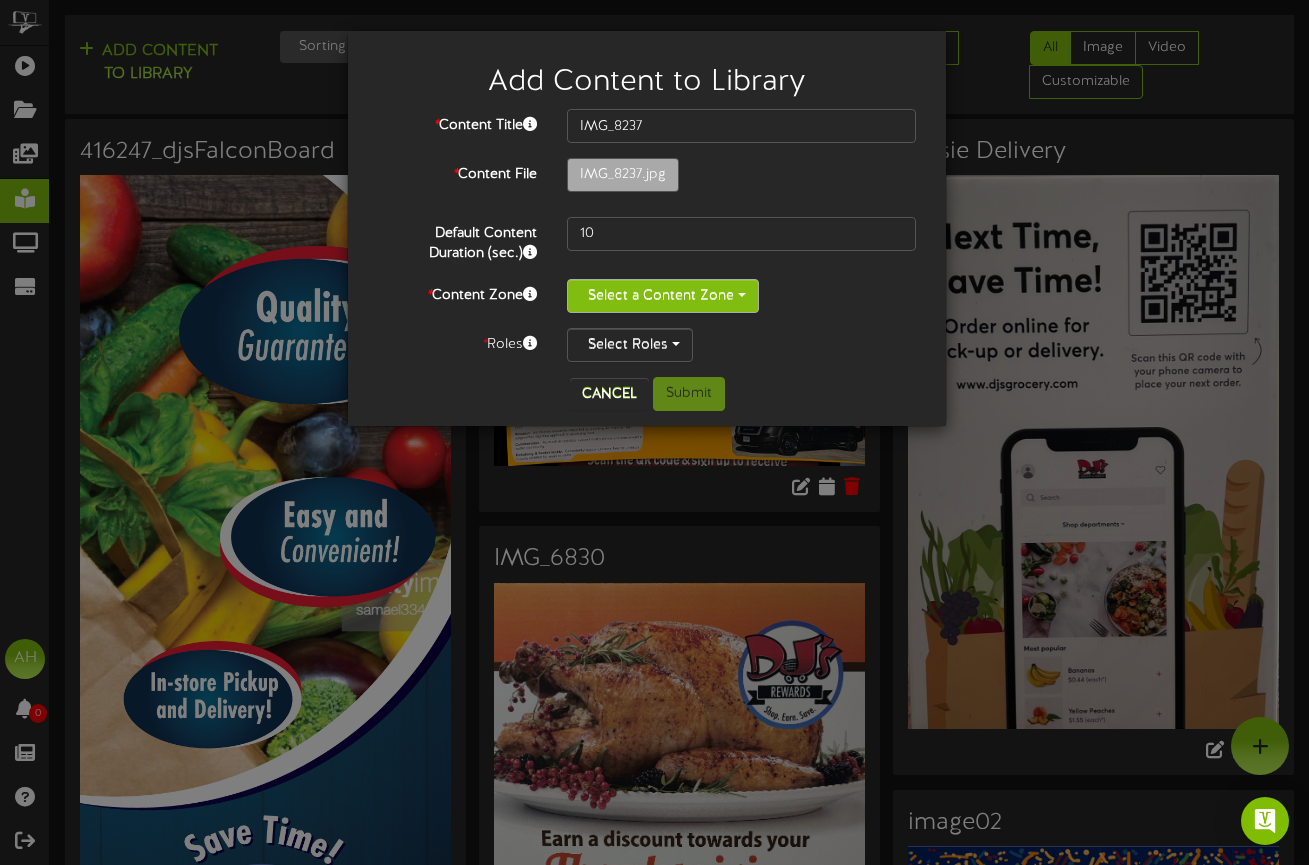 click at bounding box center (742, 295) 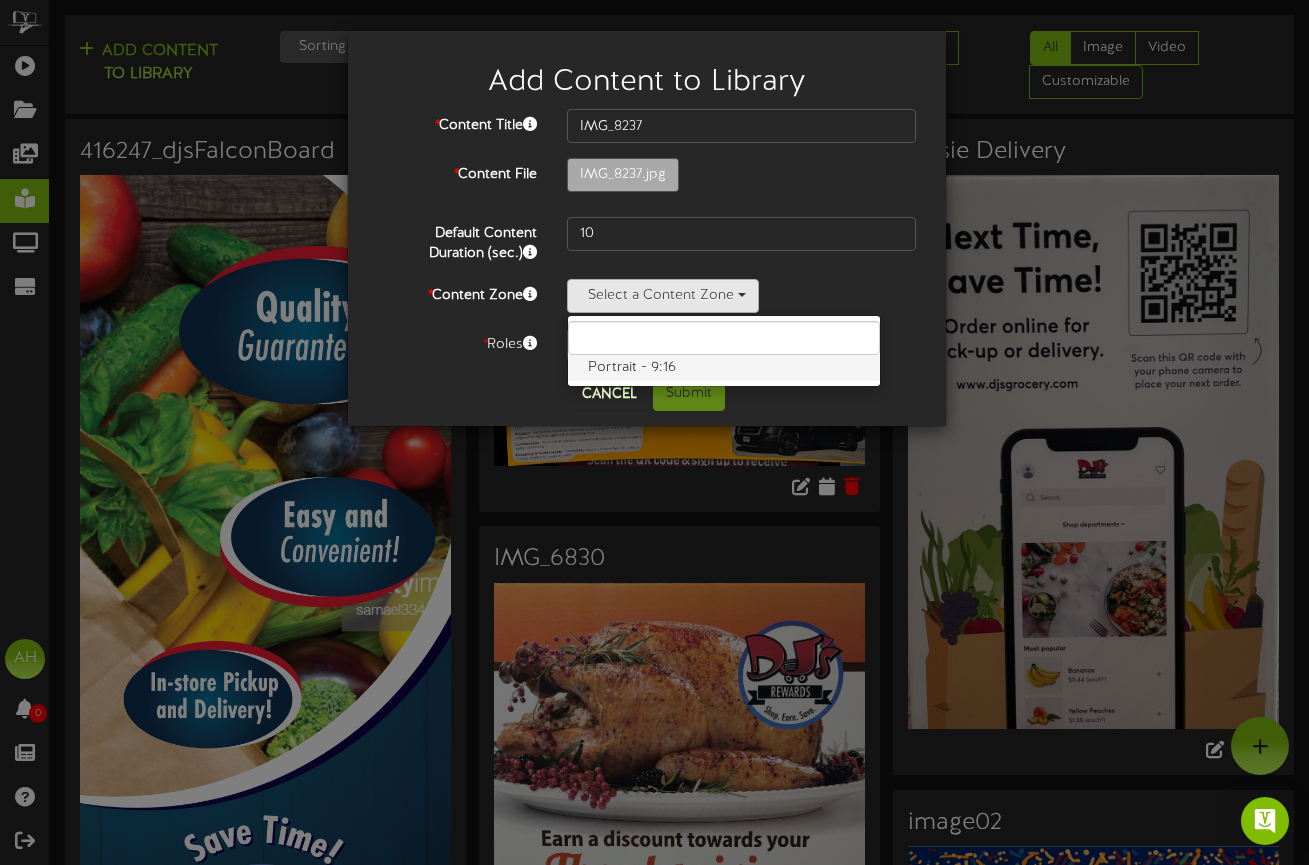 click on "Portrait - 9:16" at bounding box center [724, 368] 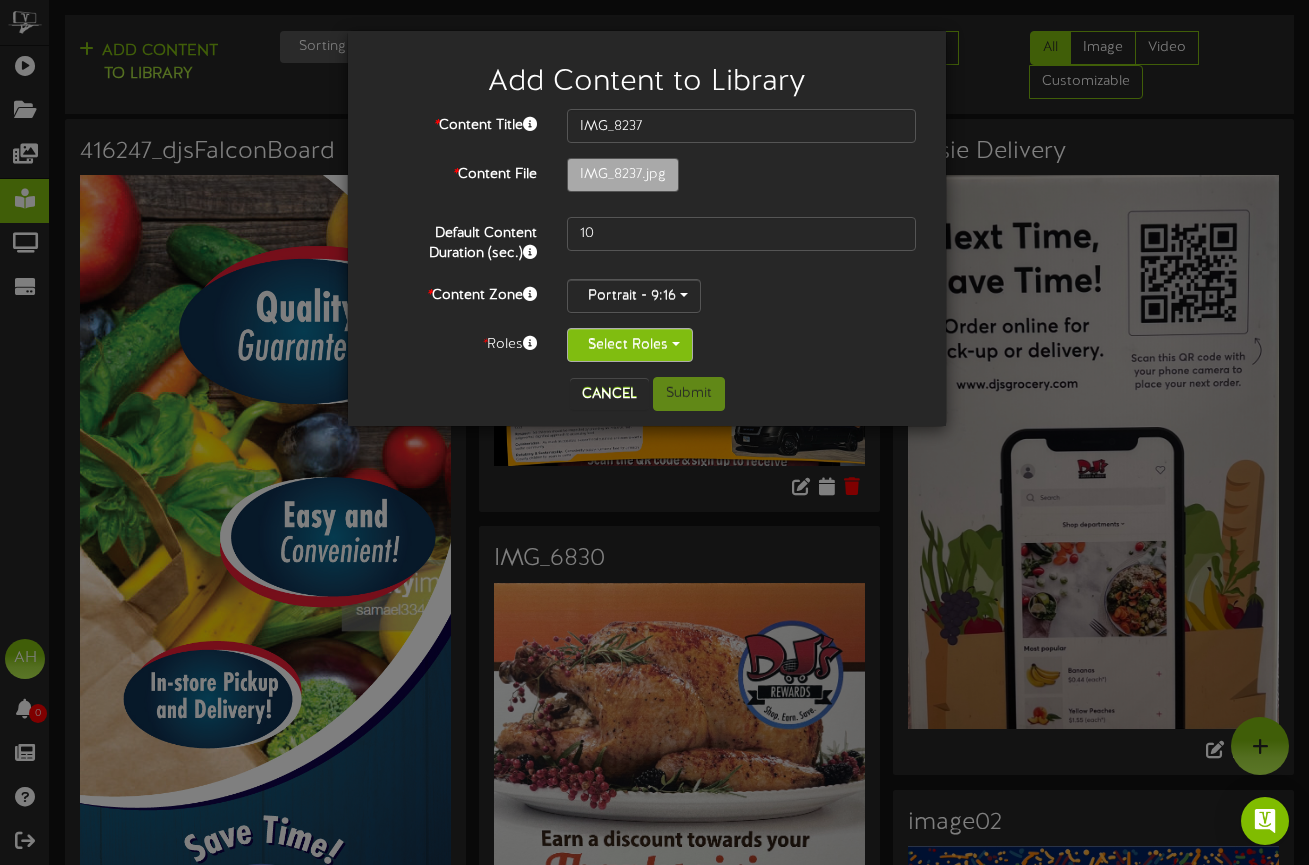 click on "Select Roles" at bounding box center (630, 345) 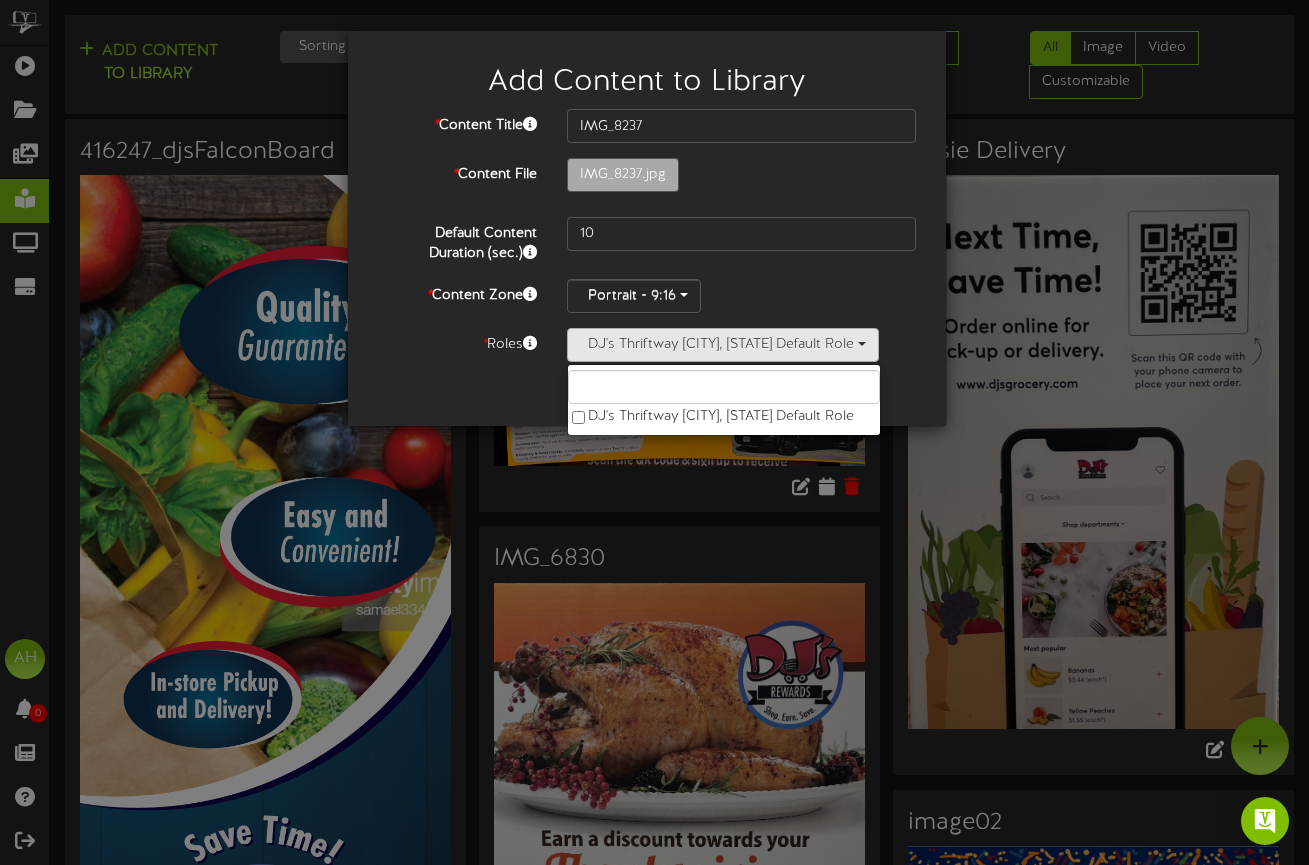 click on "Cancel
Submit" at bounding box center (647, 394) 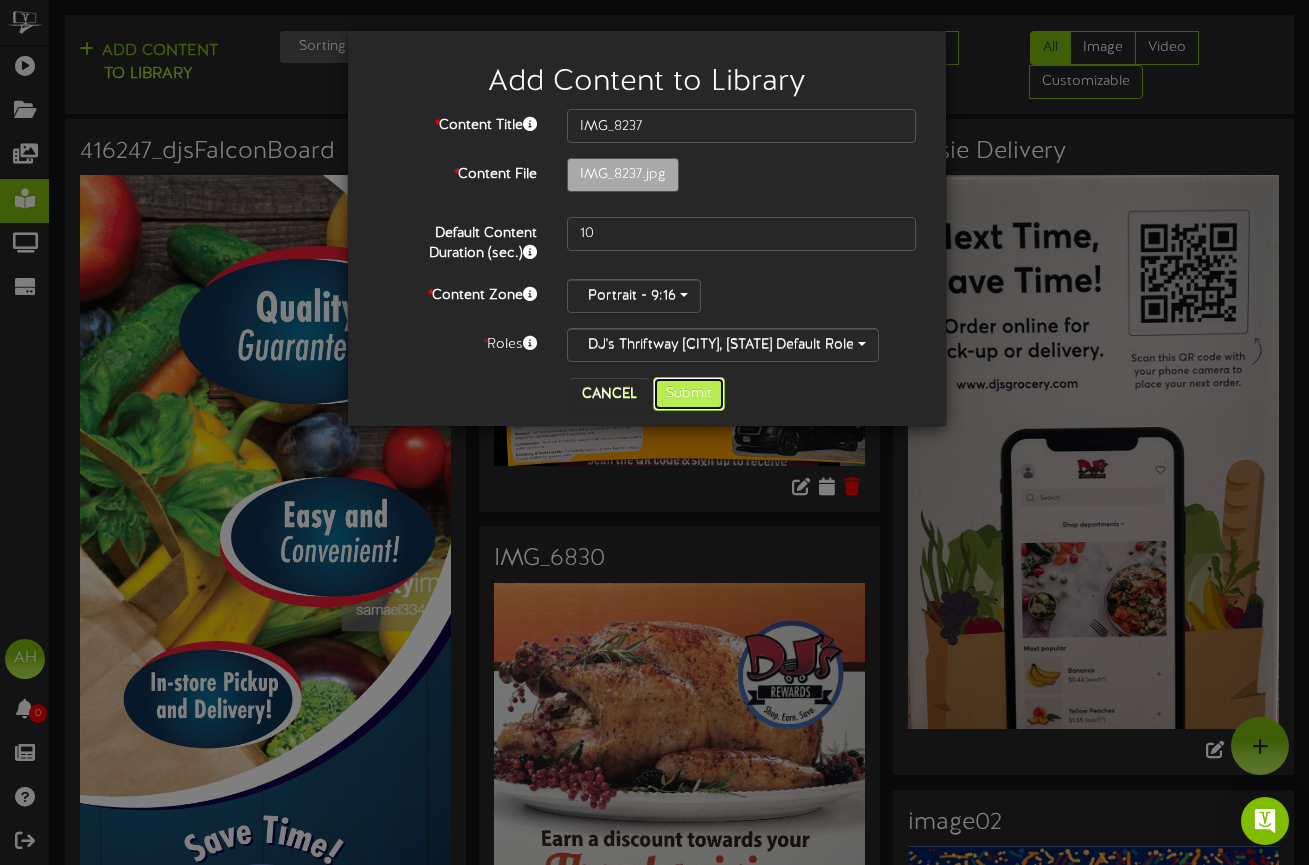 click on "Submit" at bounding box center (689, 394) 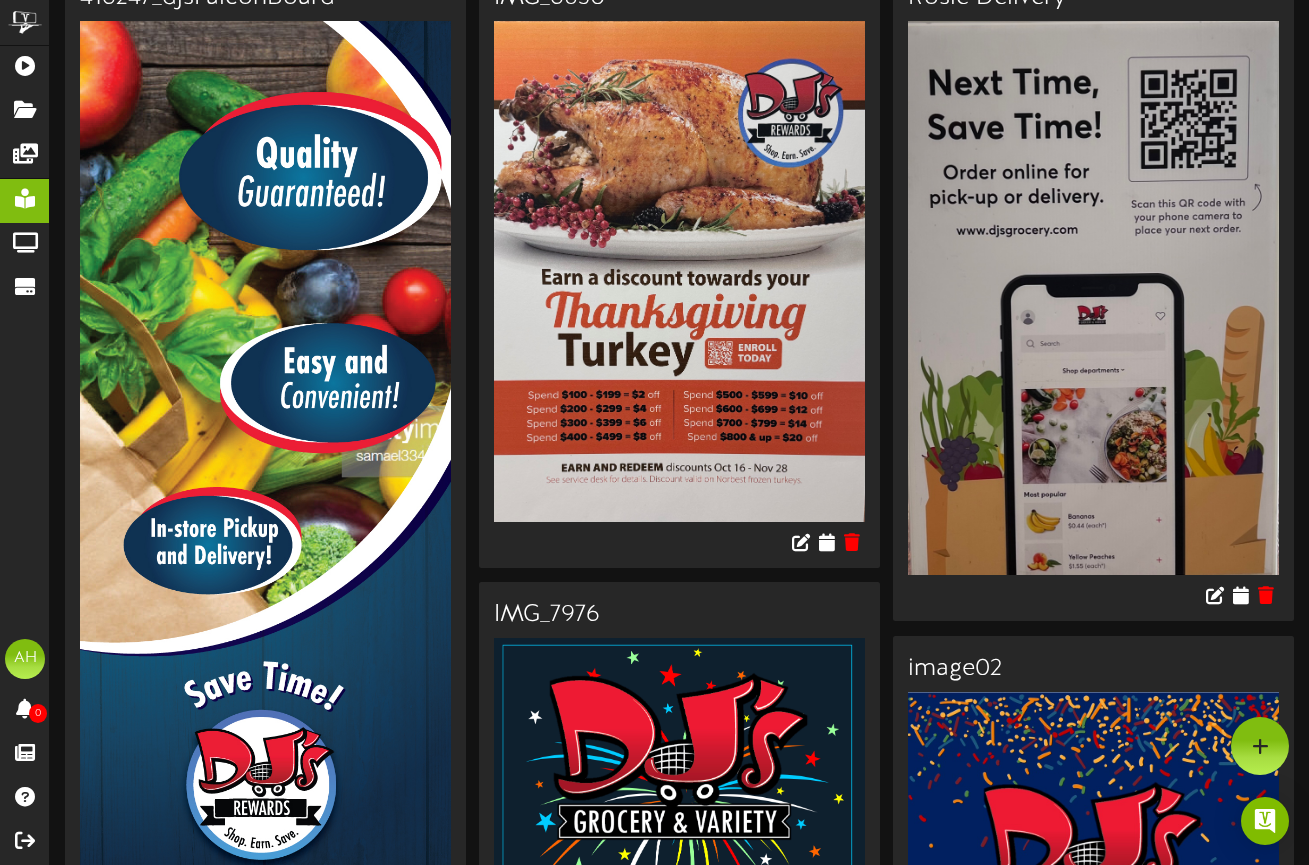scroll, scrollTop: 0, scrollLeft: 0, axis: both 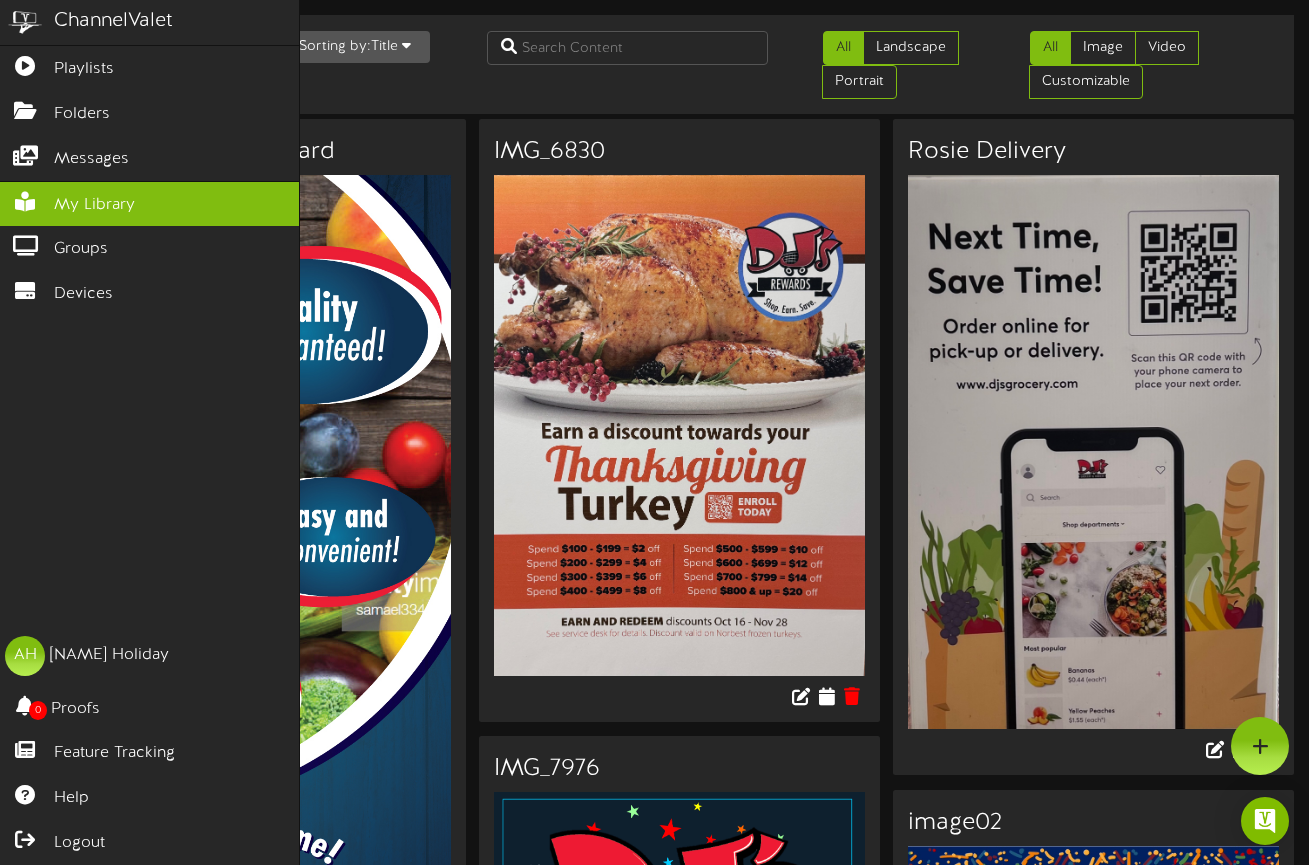 click at bounding box center (25, 22) 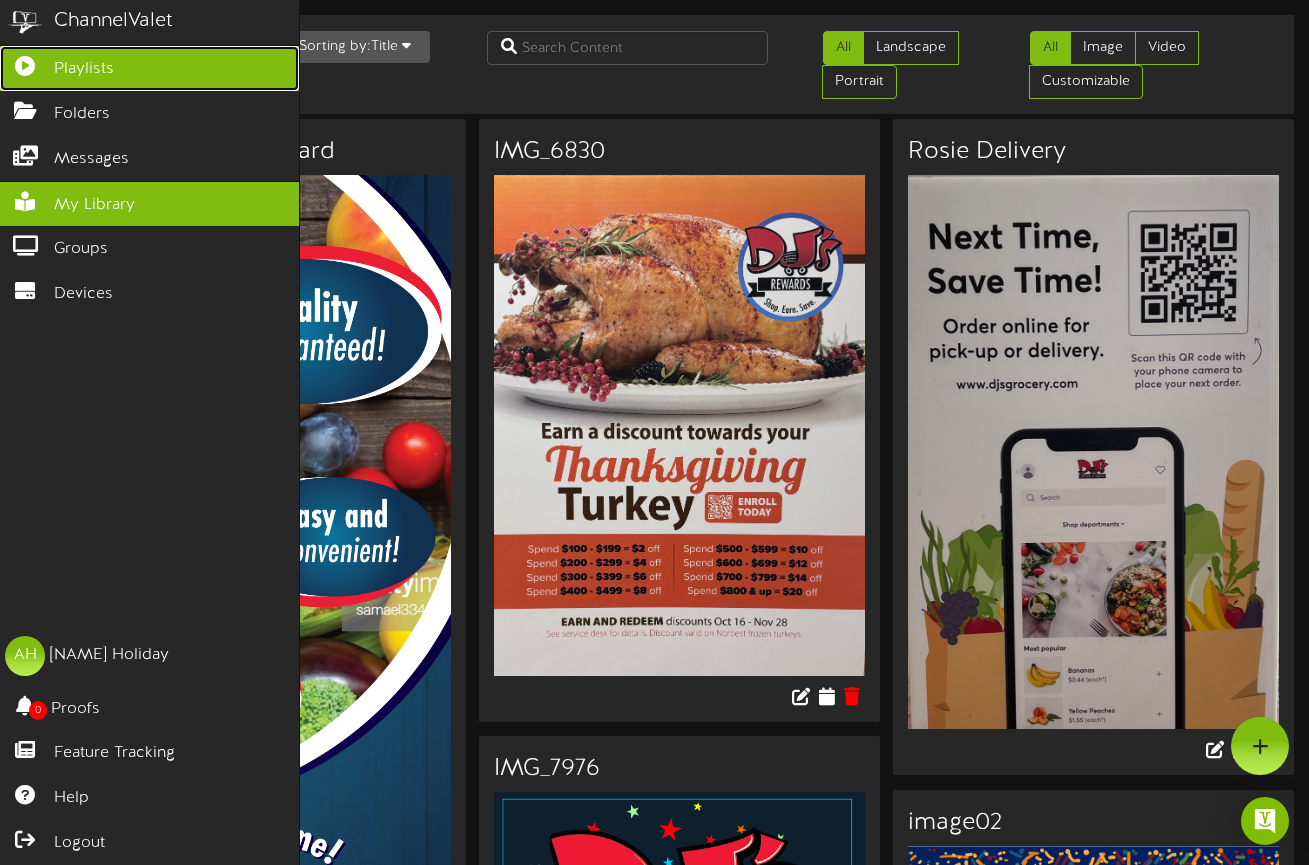 click on "Playlists" at bounding box center (149, 68) 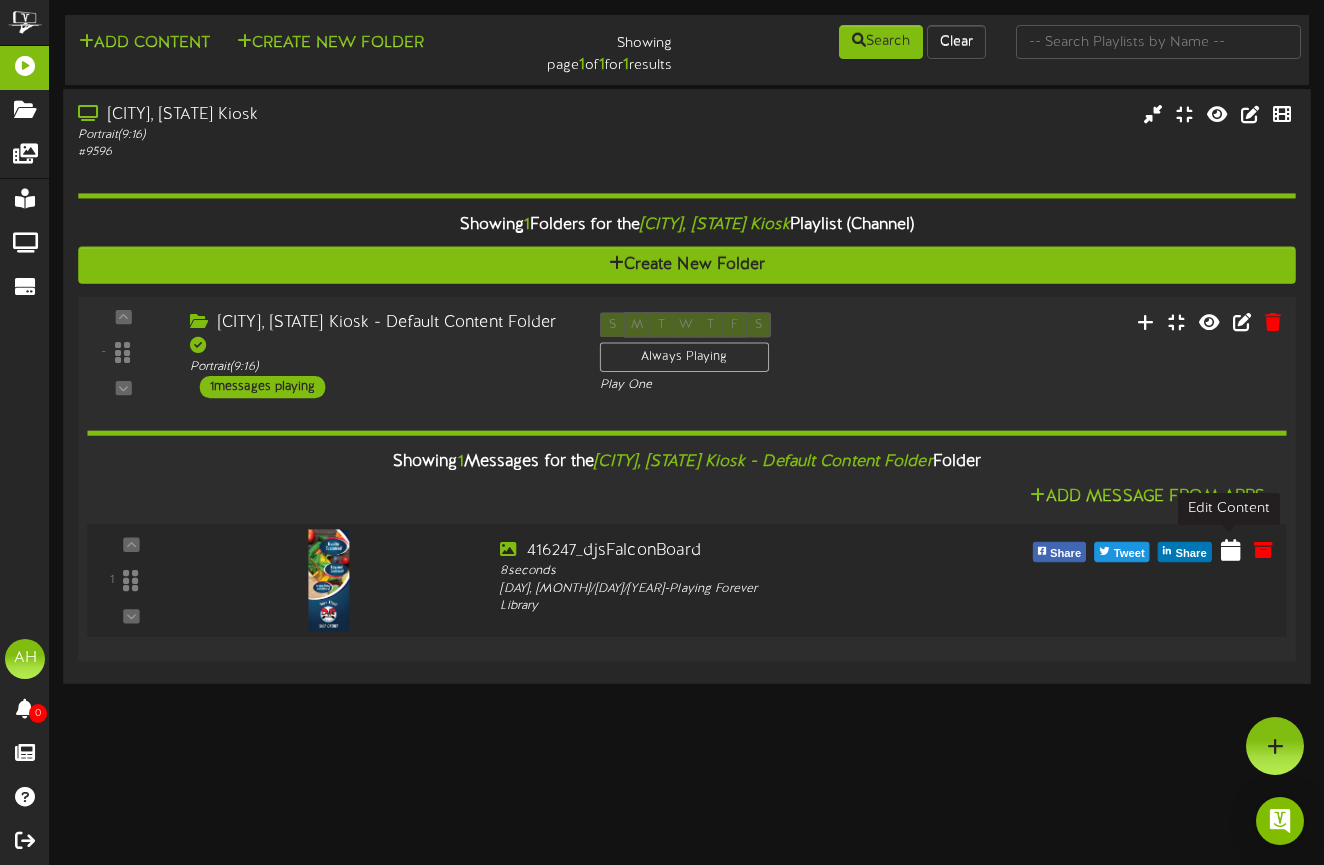 click at bounding box center [1231, 548] 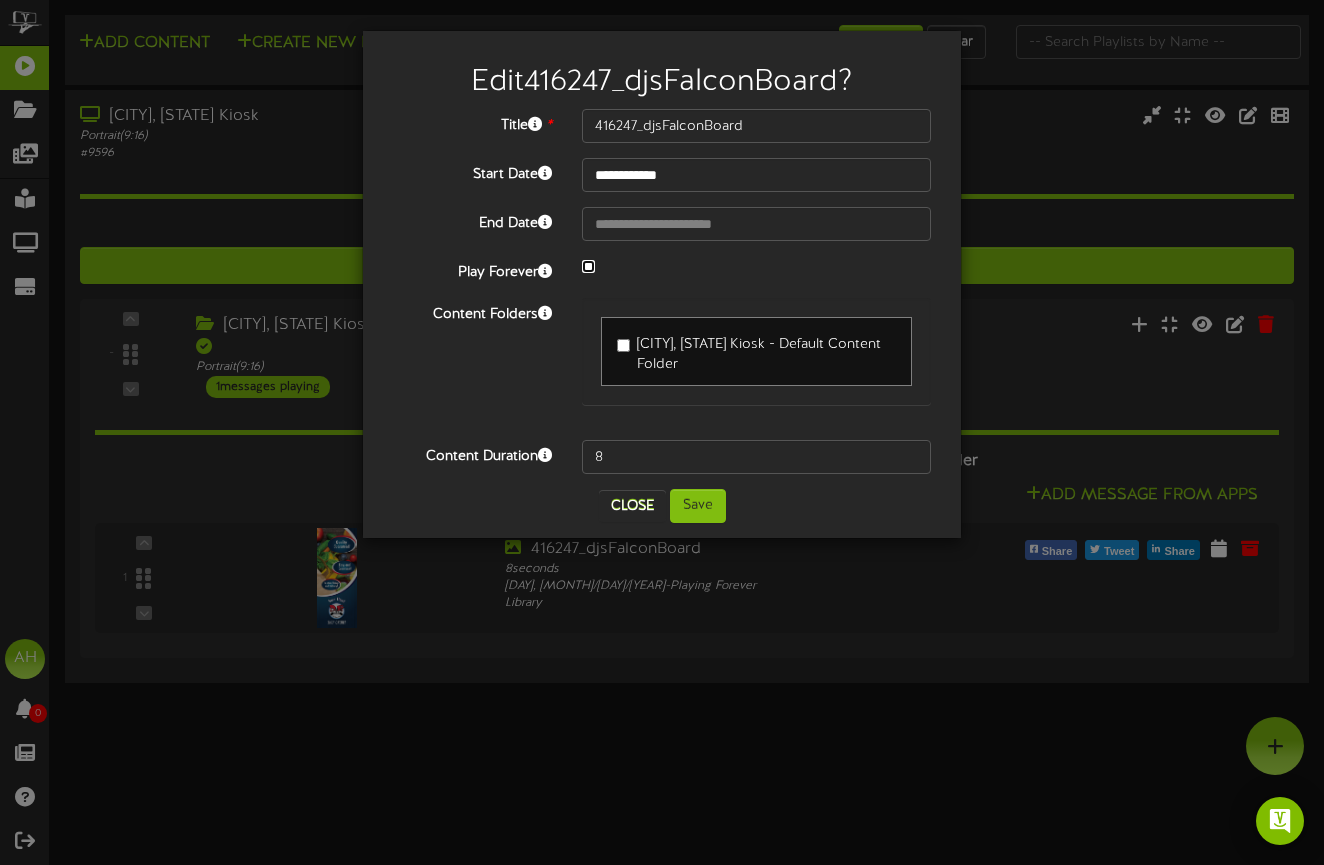 select on "*" 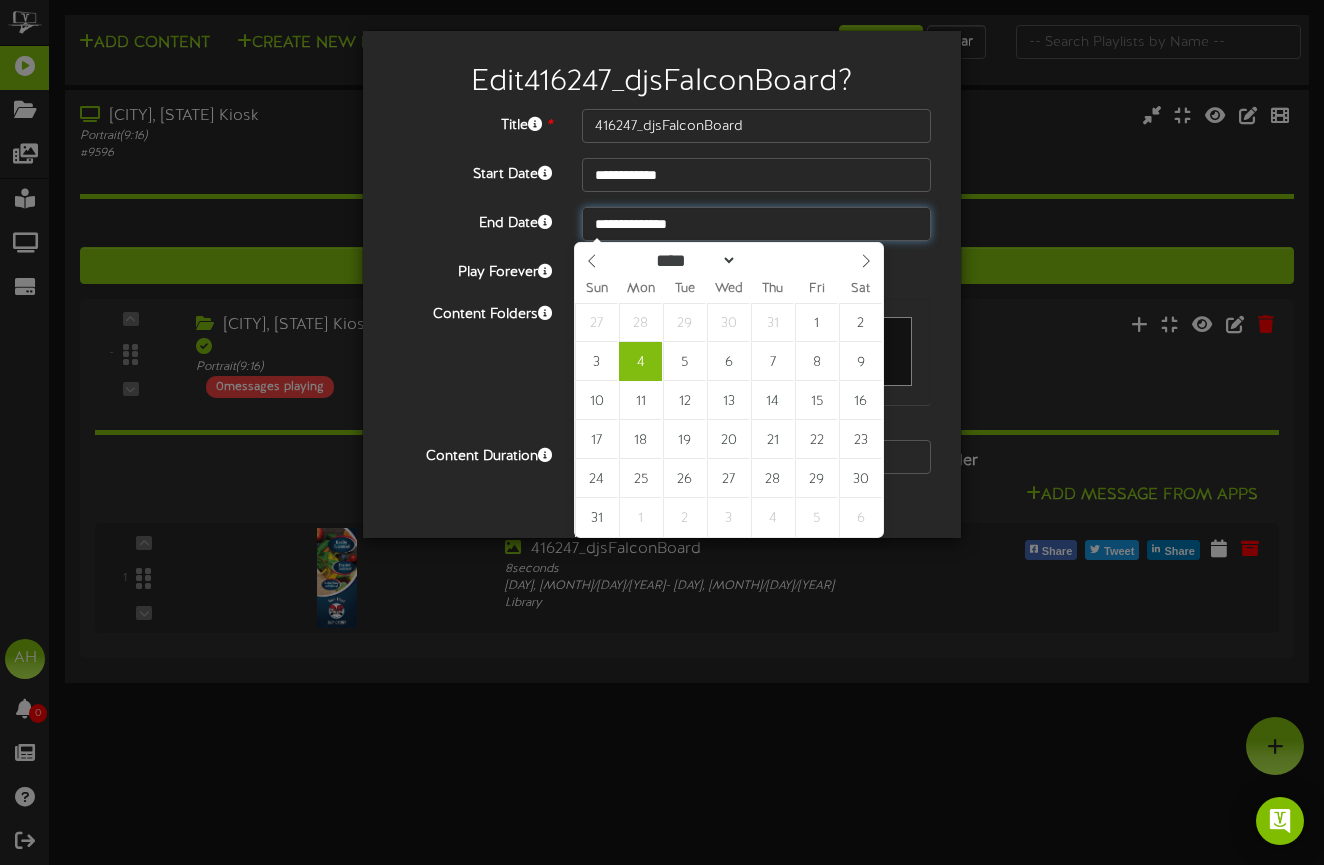 click on "**********" at bounding box center (756, 224) 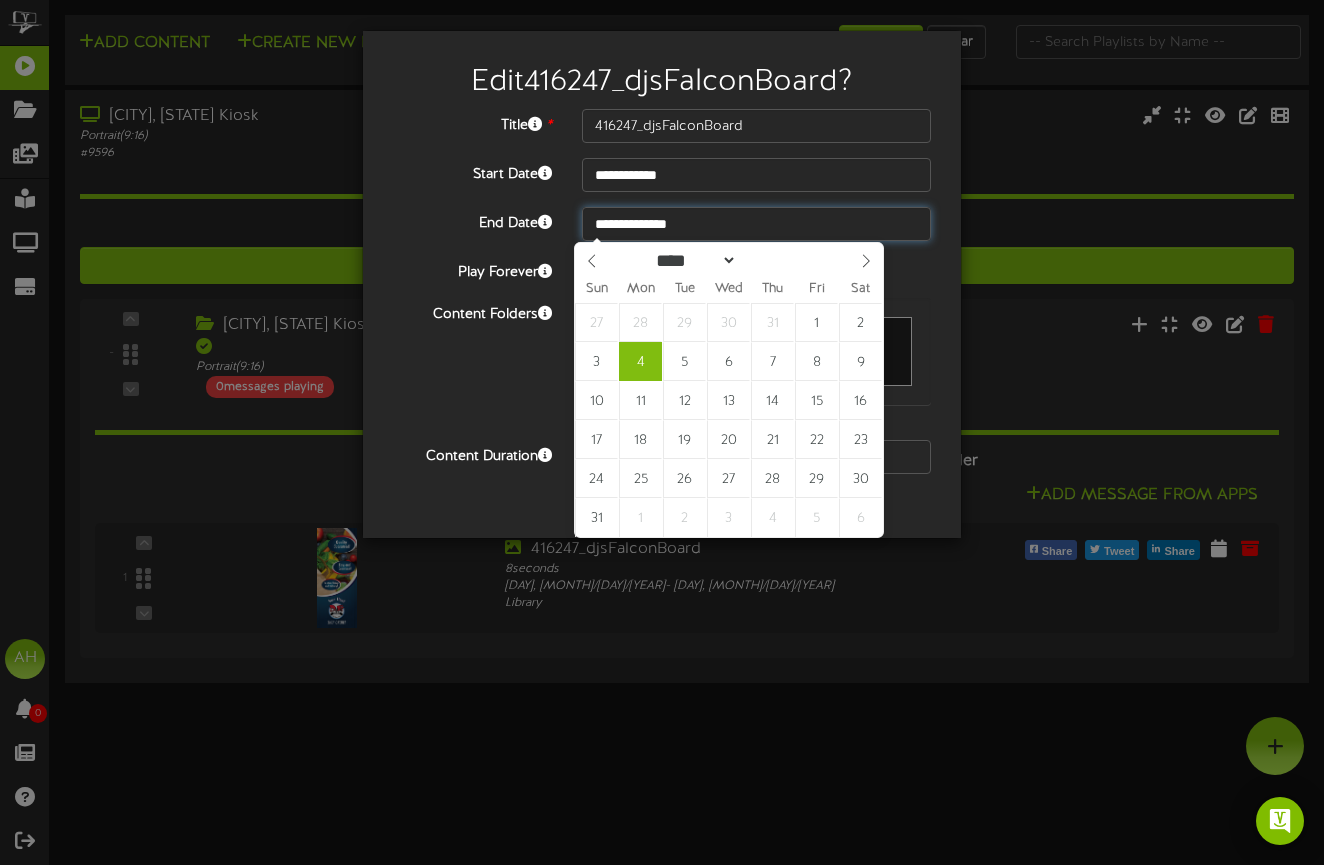 type on "**********" 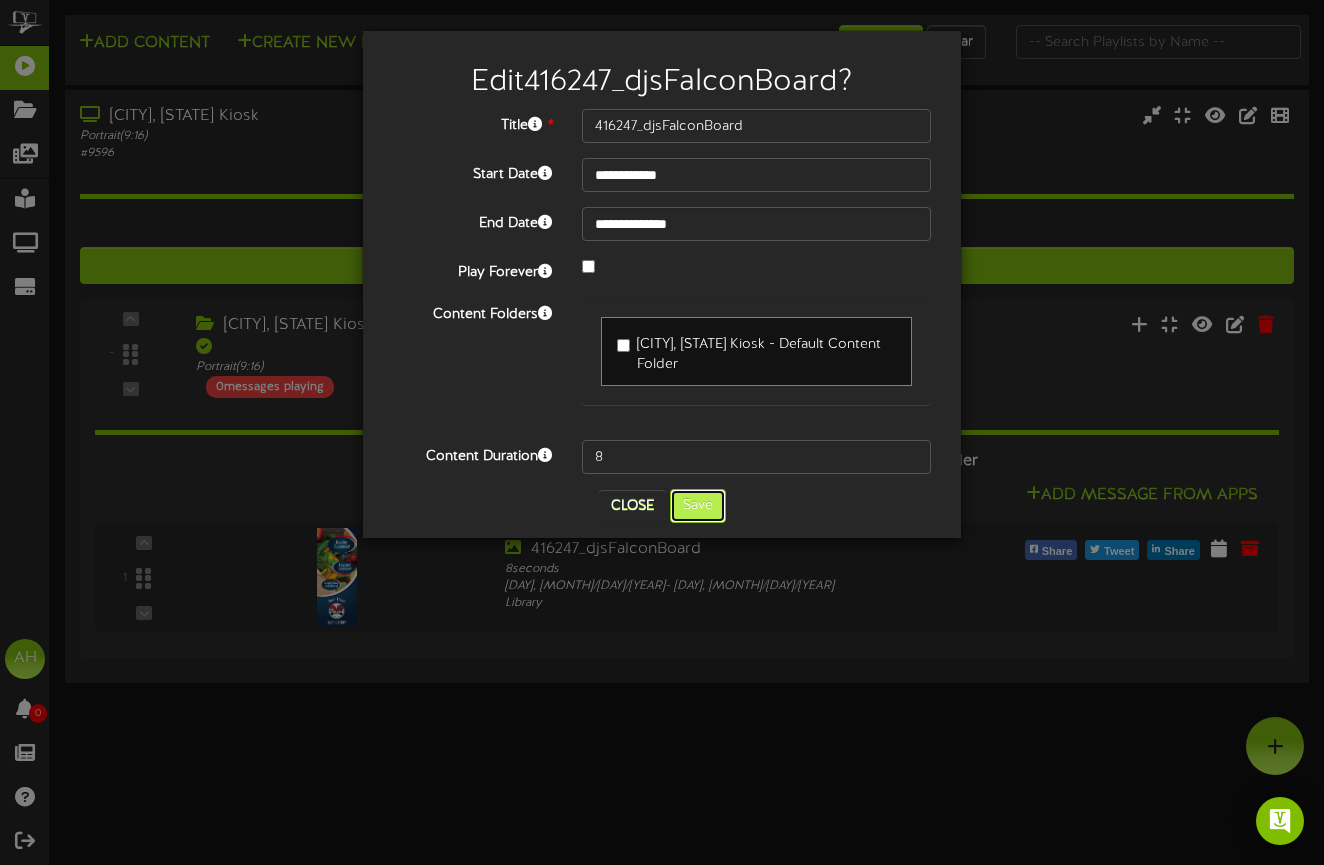 click on "Save" at bounding box center [698, 506] 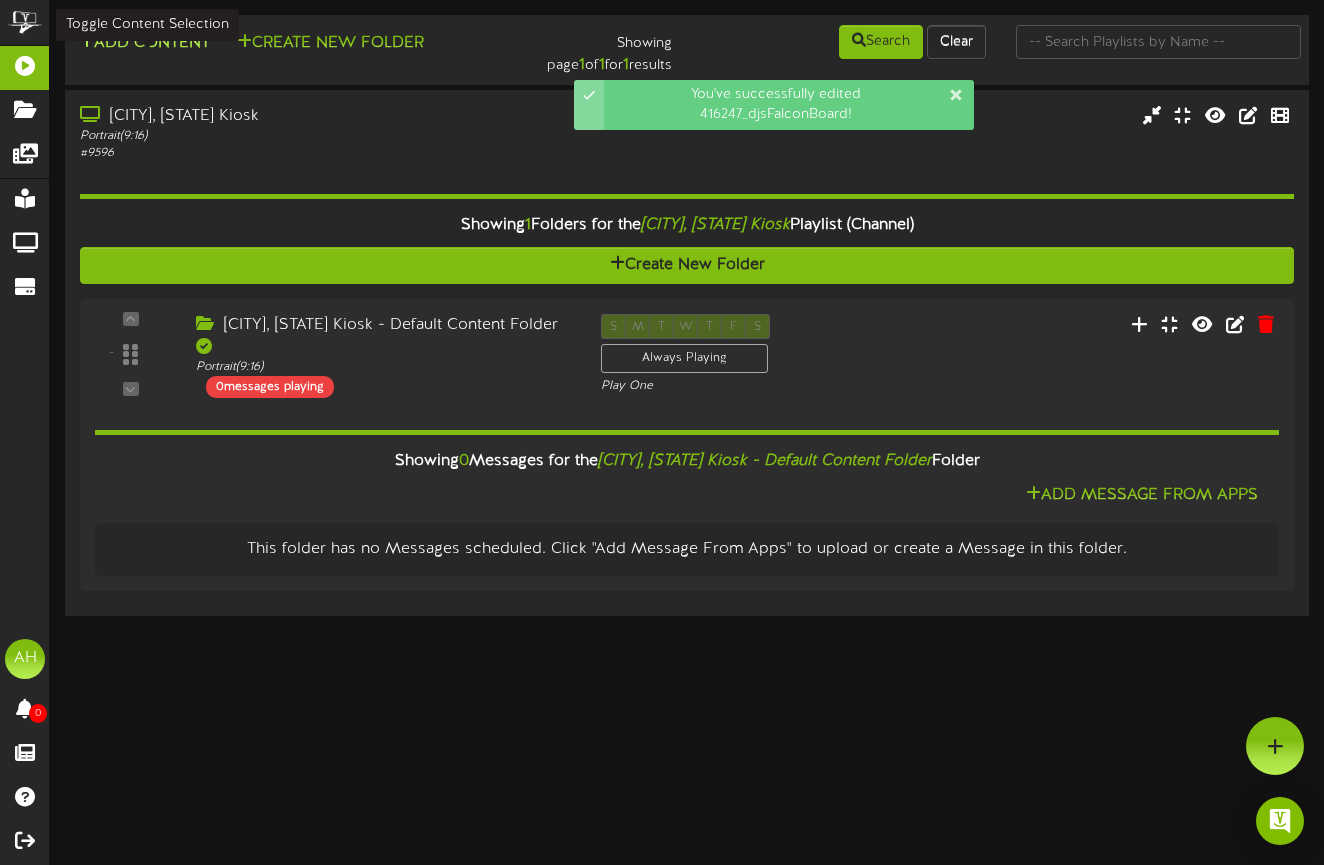 click on "Add Content" at bounding box center [144, 43] 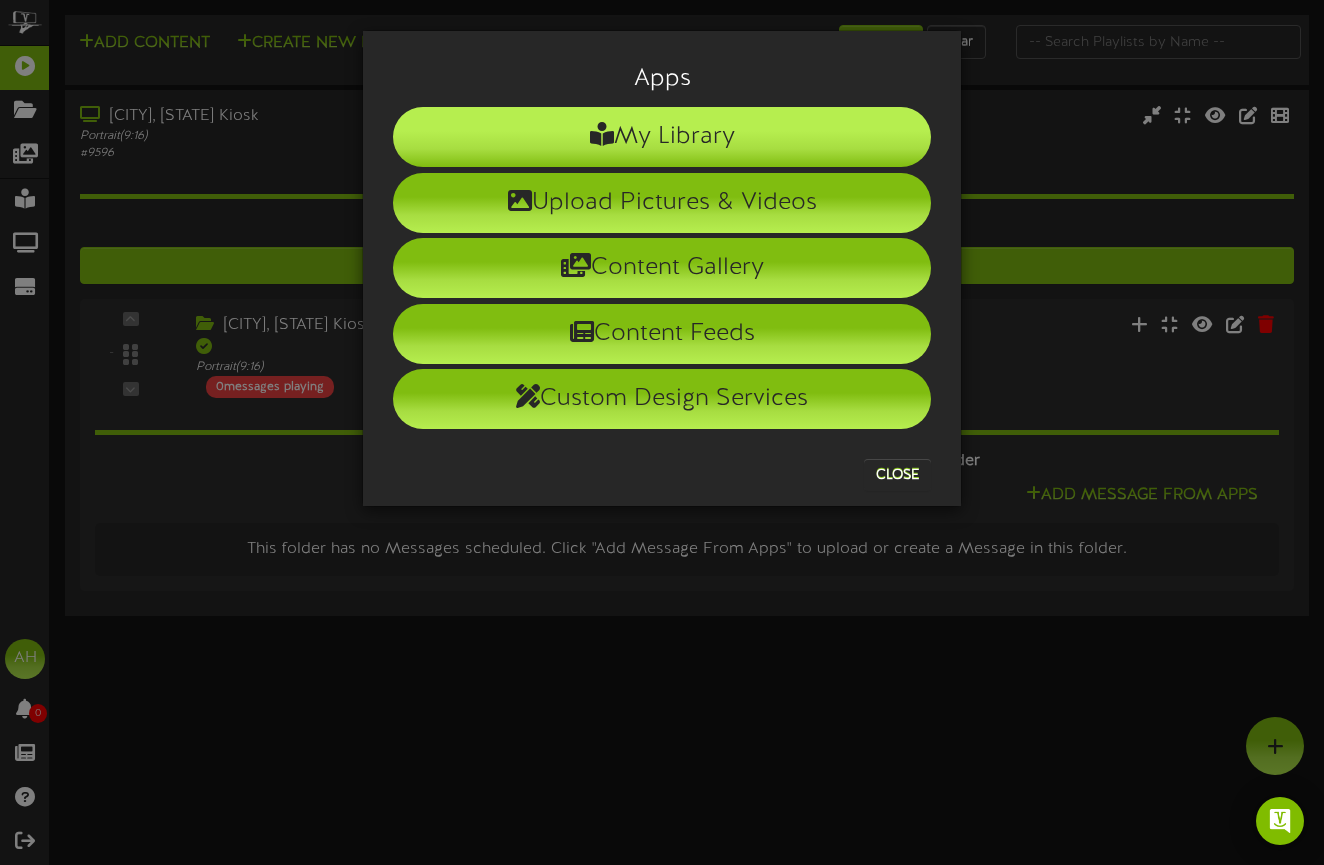 click on "My Library" at bounding box center [662, 137] 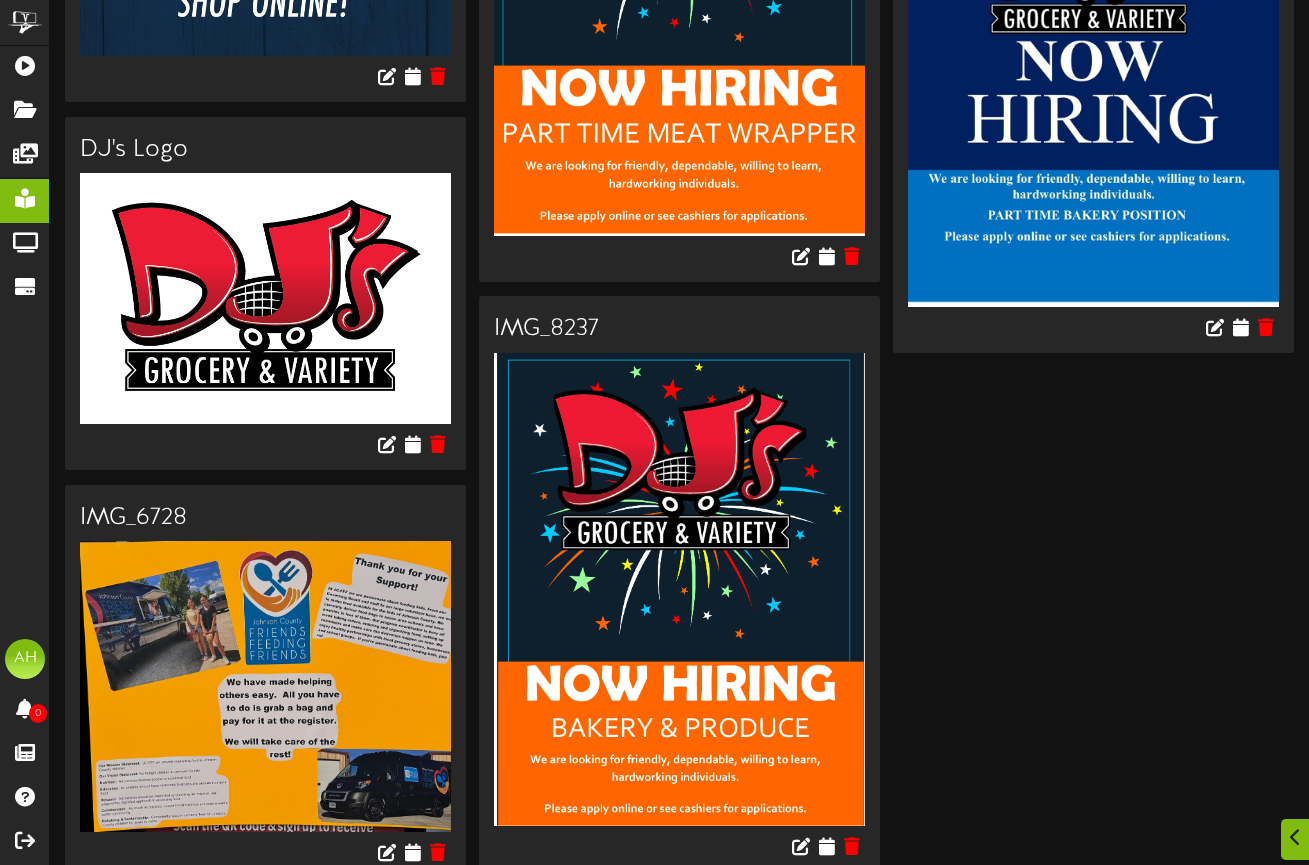 scroll, scrollTop: 1061, scrollLeft: 0, axis: vertical 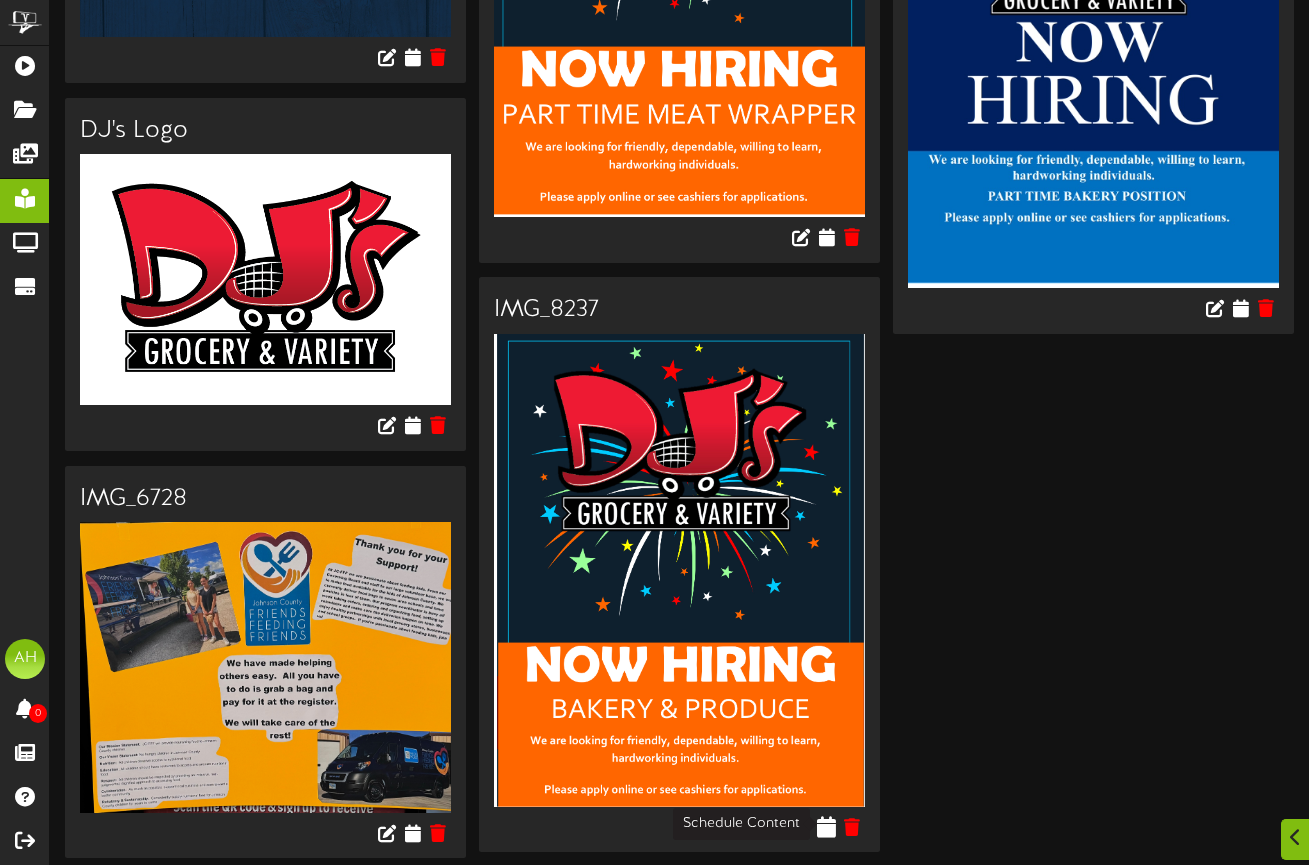 click at bounding box center [827, 826] 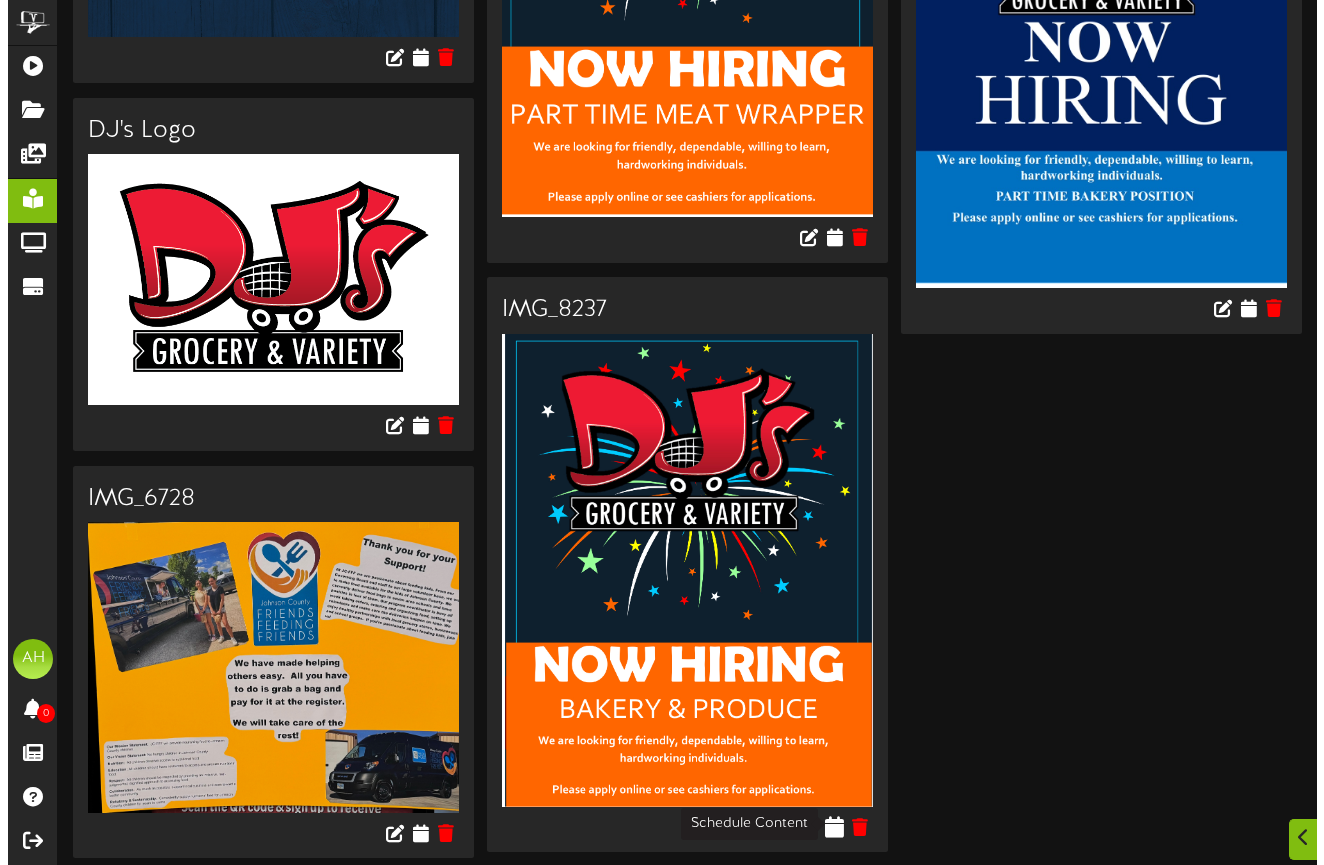 scroll, scrollTop: 0, scrollLeft: 0, axis: both 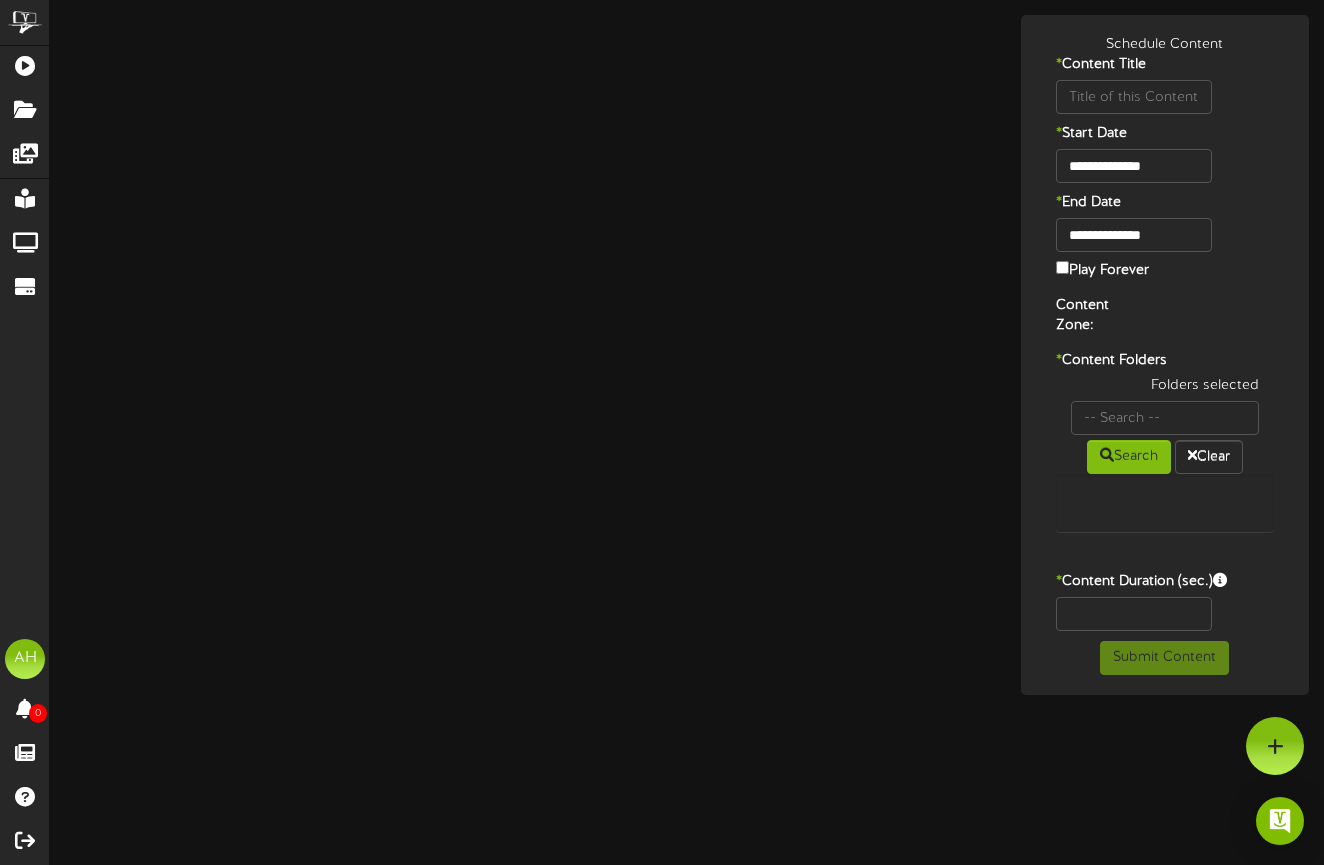type on "IMG_8237" 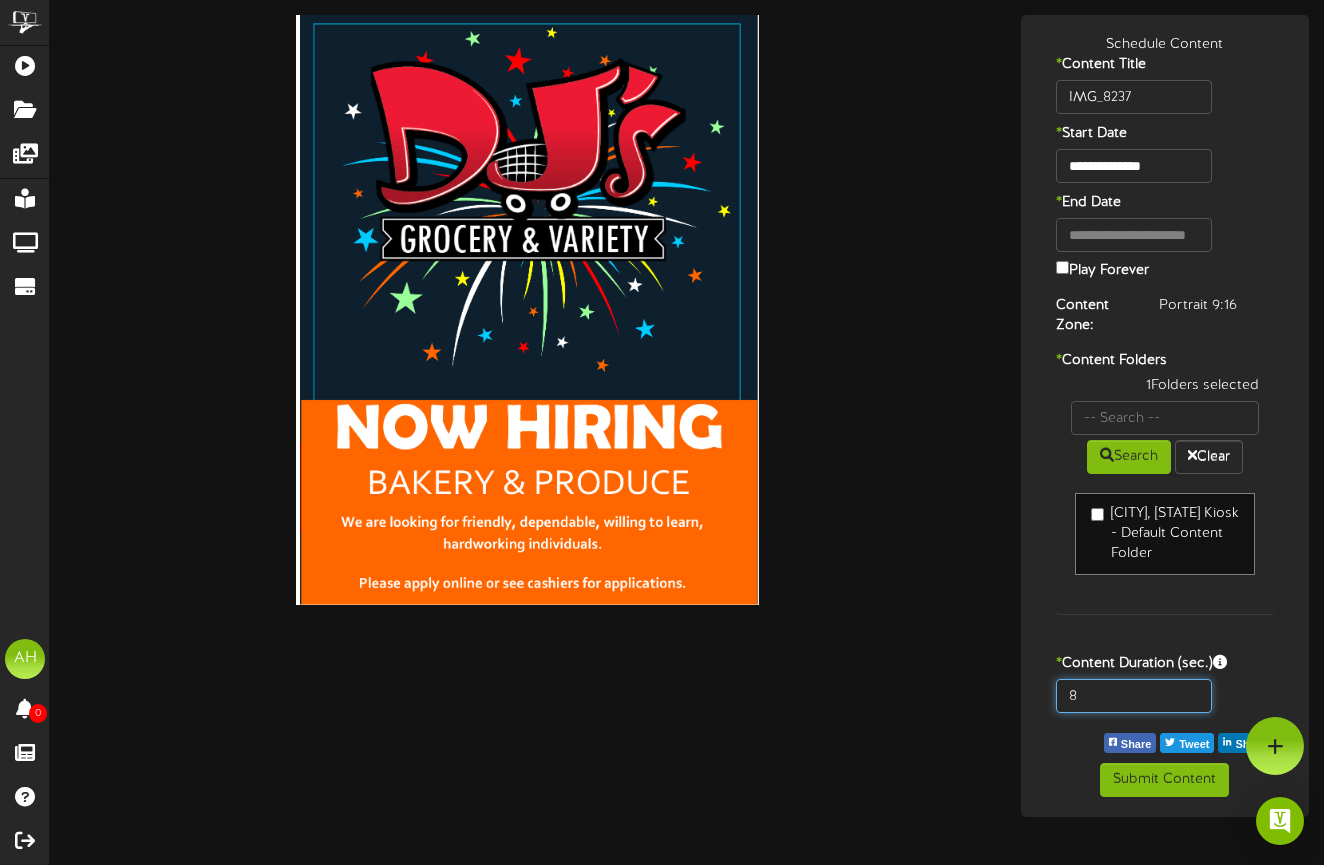 drag, startPoint x: 1076, startPoint y: 691, endPoint x: 979, endPoint y: 680, distance: 97.62172 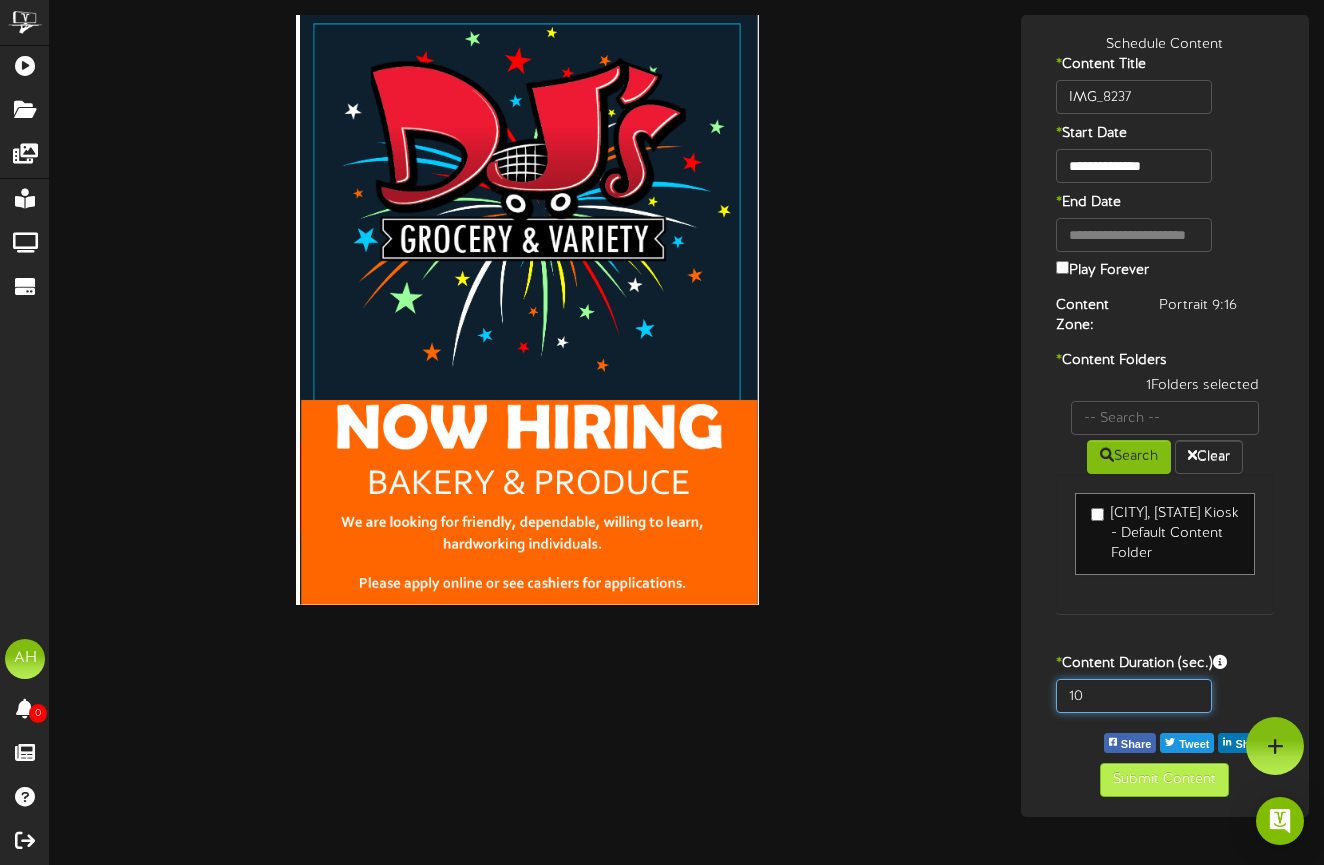 type on "10" 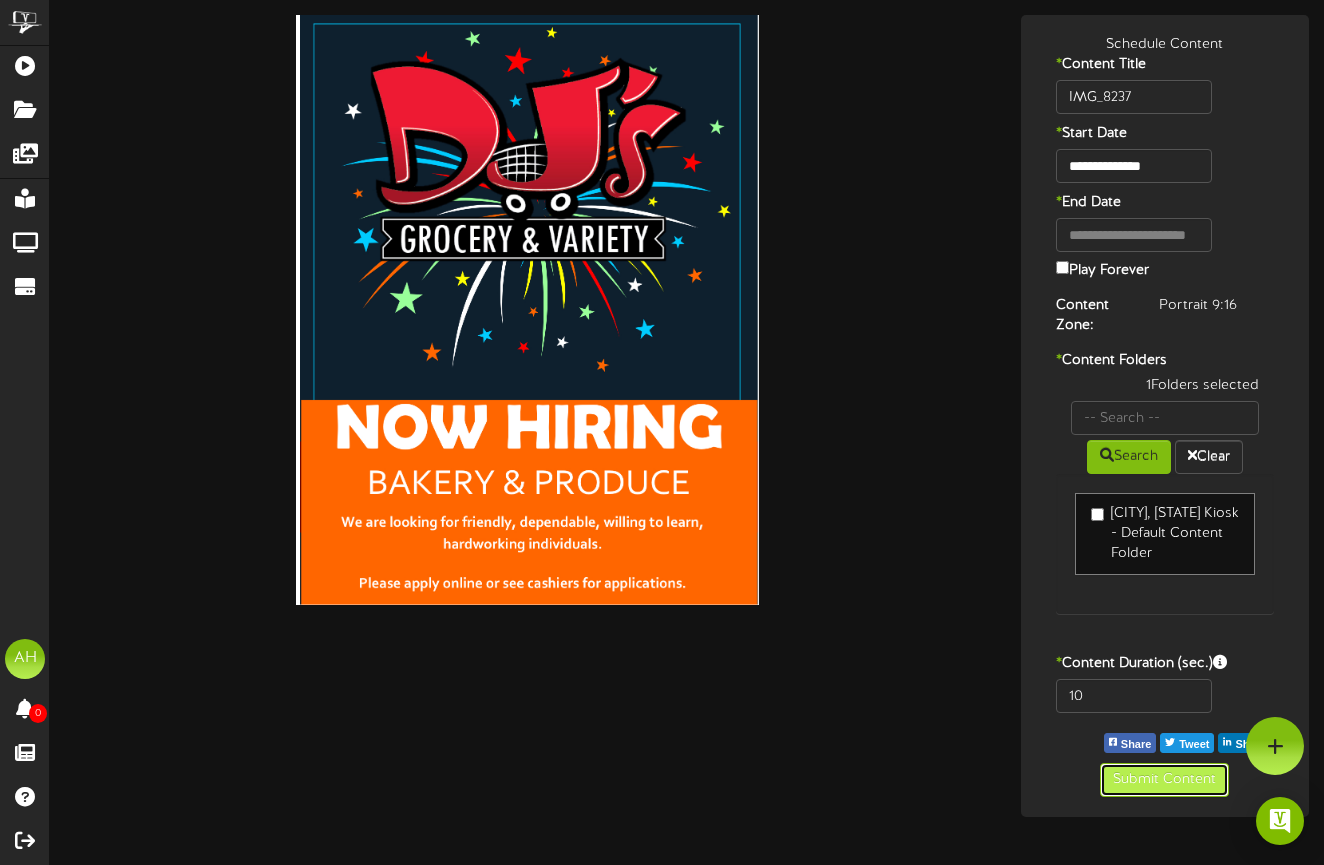 click on "Submit Content" at bounding box center [1164, 780] 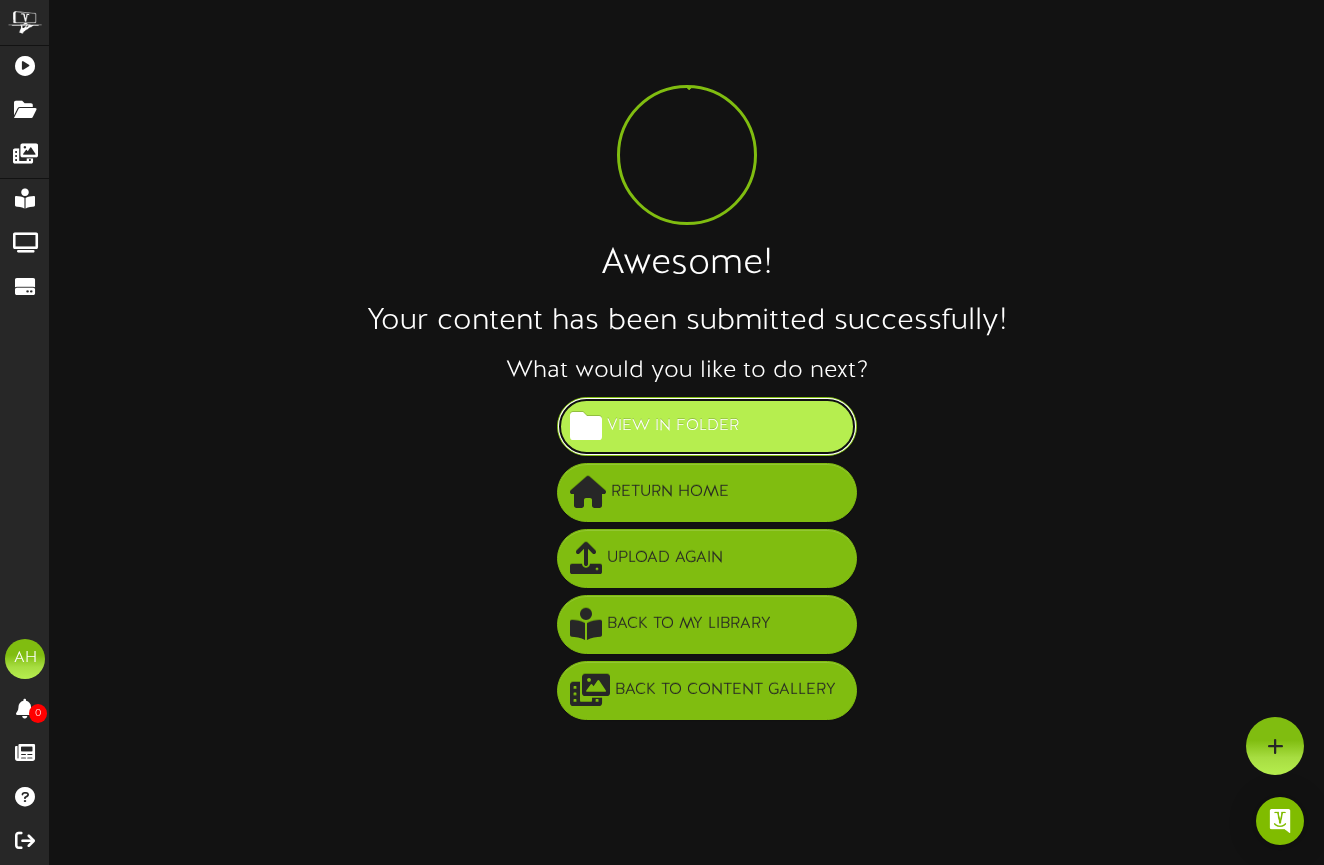 click on "View in Folder" at bounding box center (707, 426) 